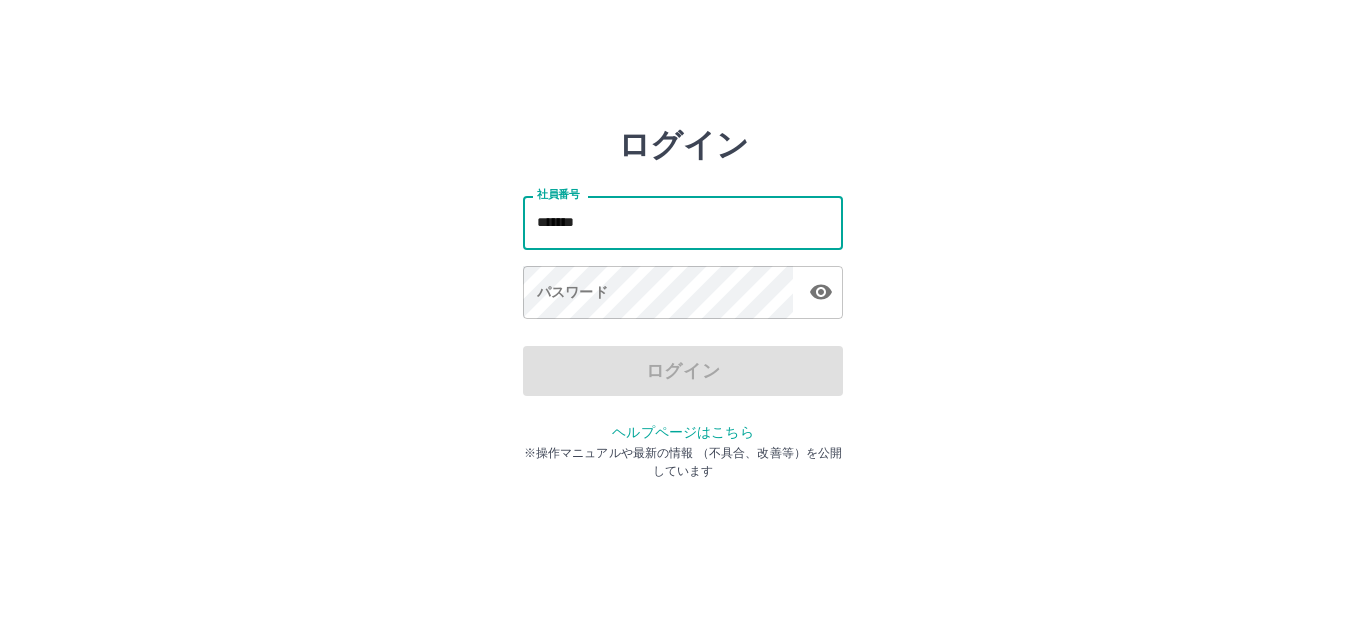 scroll, scrollTop: 0, scrollLeft: 0, axis: both 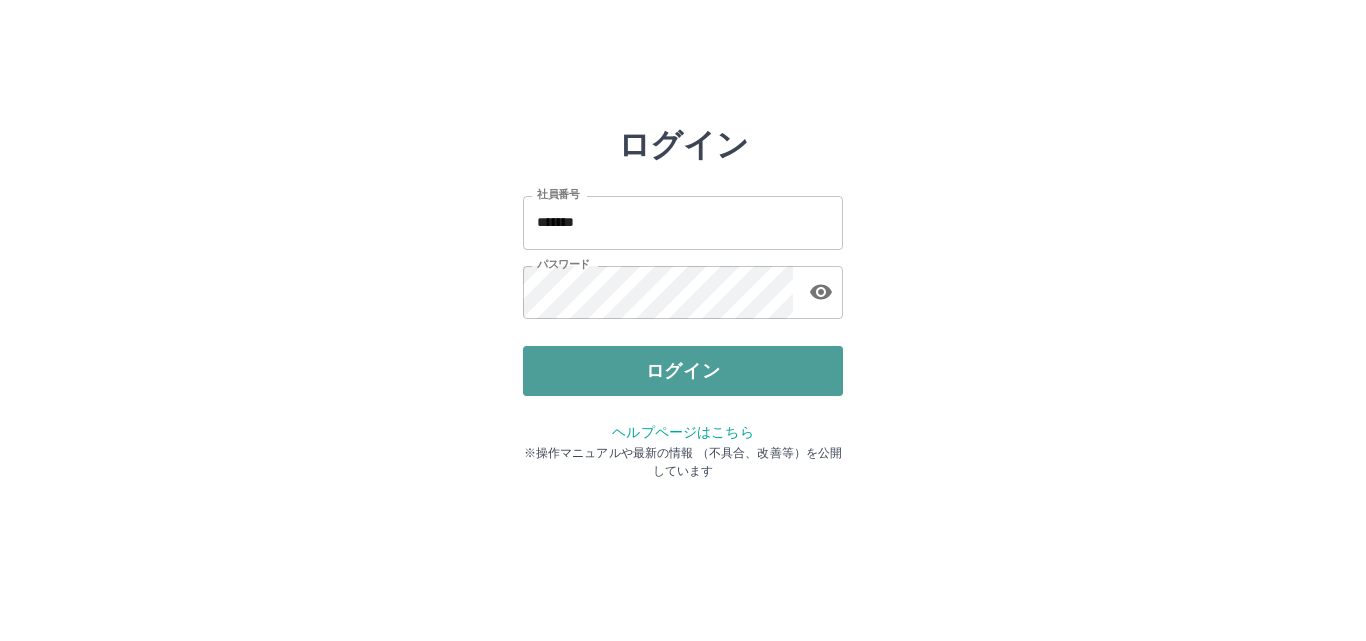 click on "ログイン" at bounding box center (683, 371) 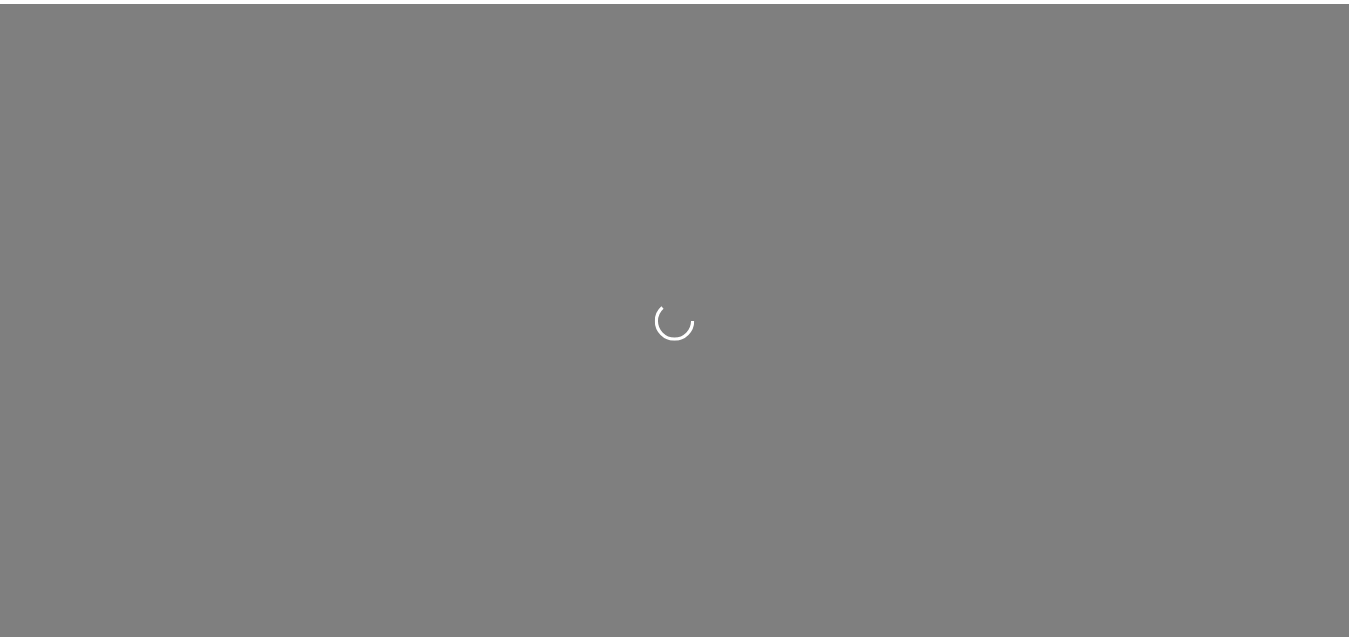 scroll, scrollTop: 0, scrollLeft: 0, axis: both 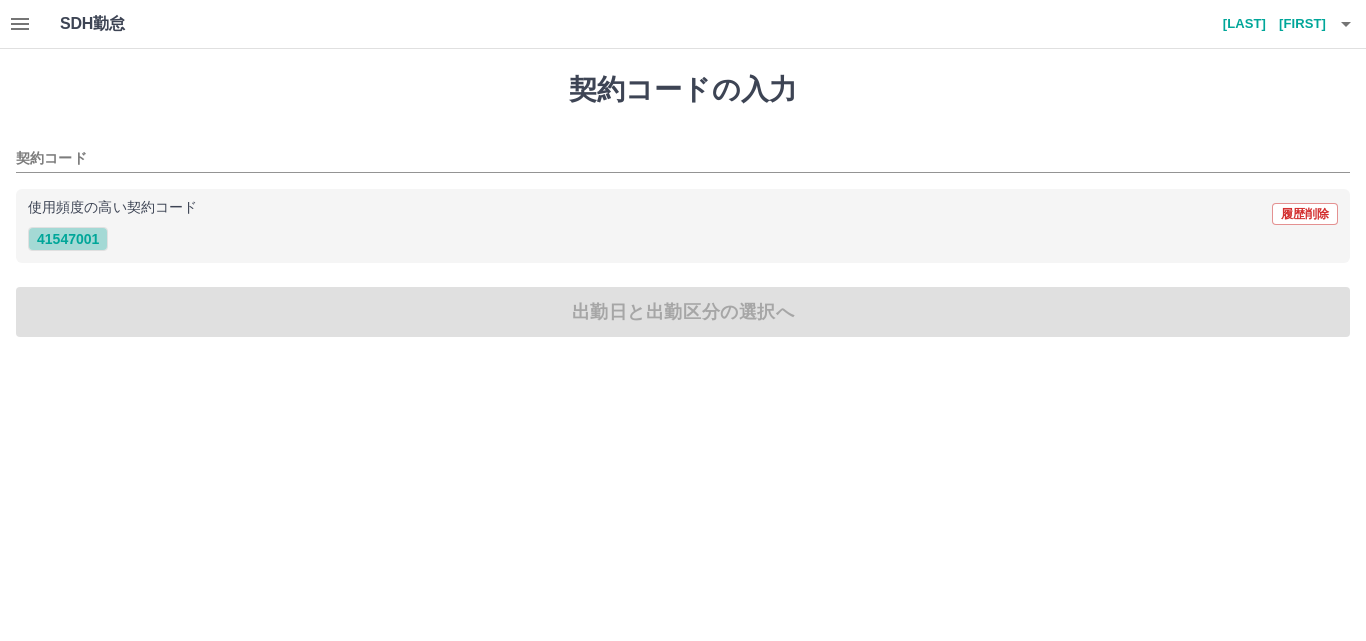 click on "41547001" at bounding box center [68, 239] 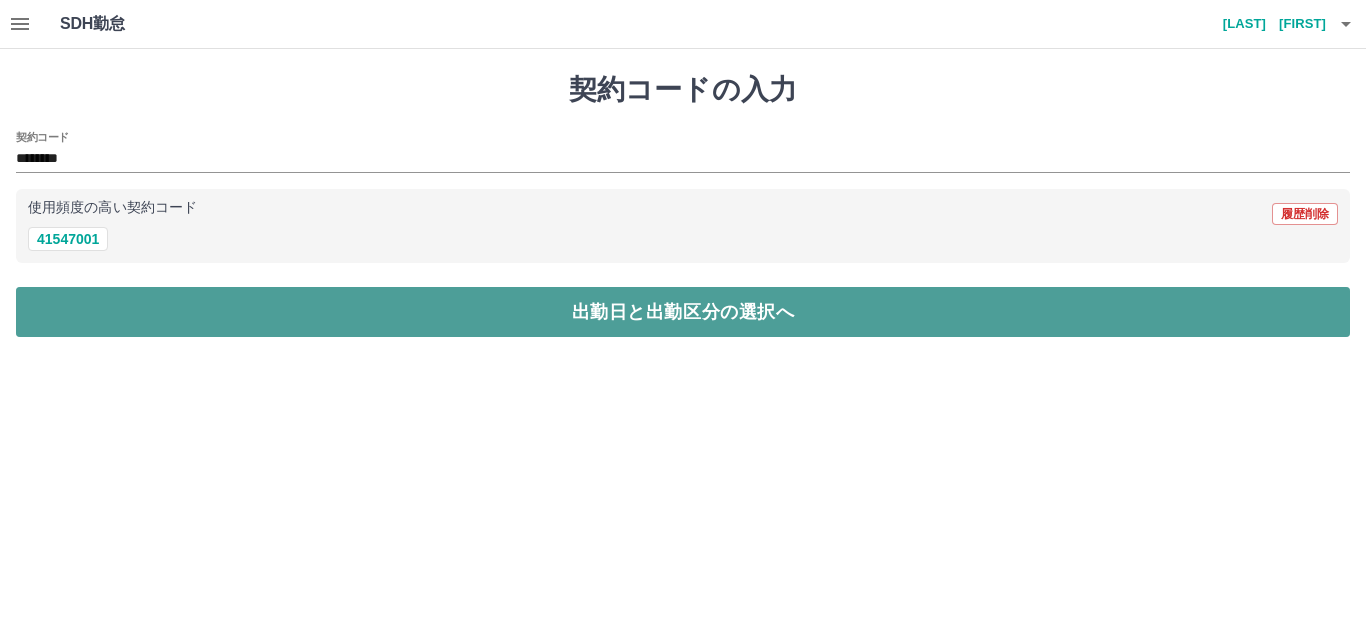 click on "出勤日と出勤区分の選択へ" at bounding box center [683, 312] 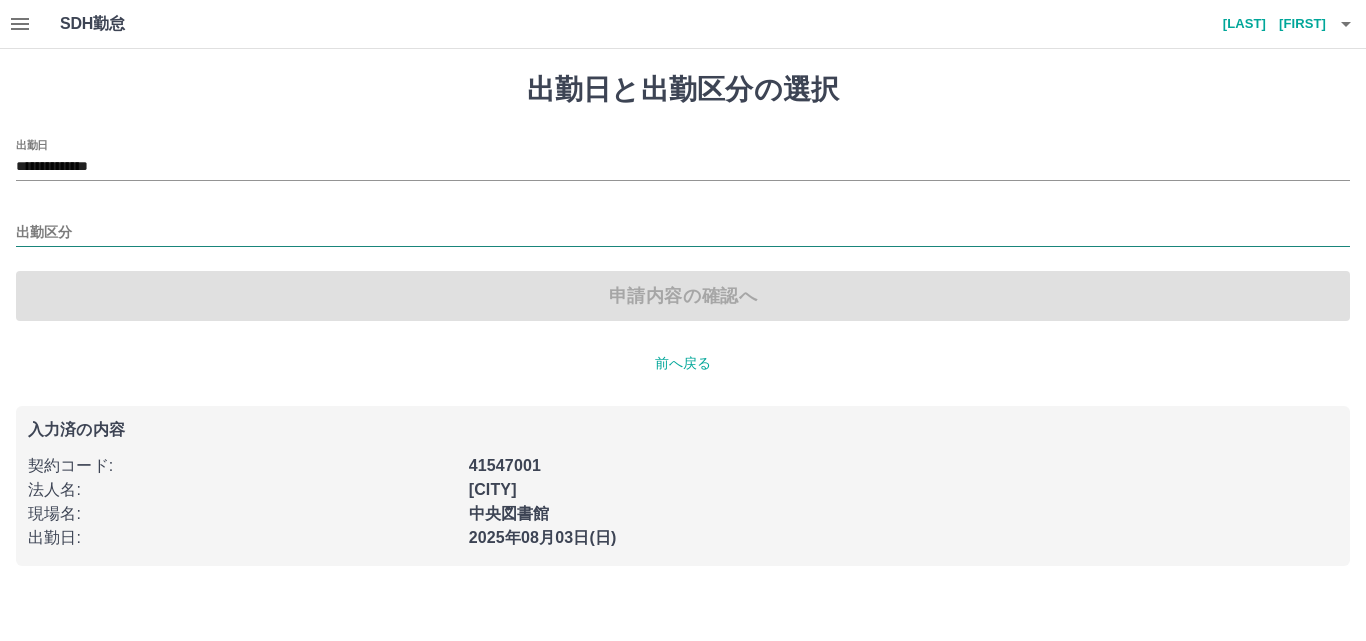 click on "出勤区分" at bounding box center [683, 233] 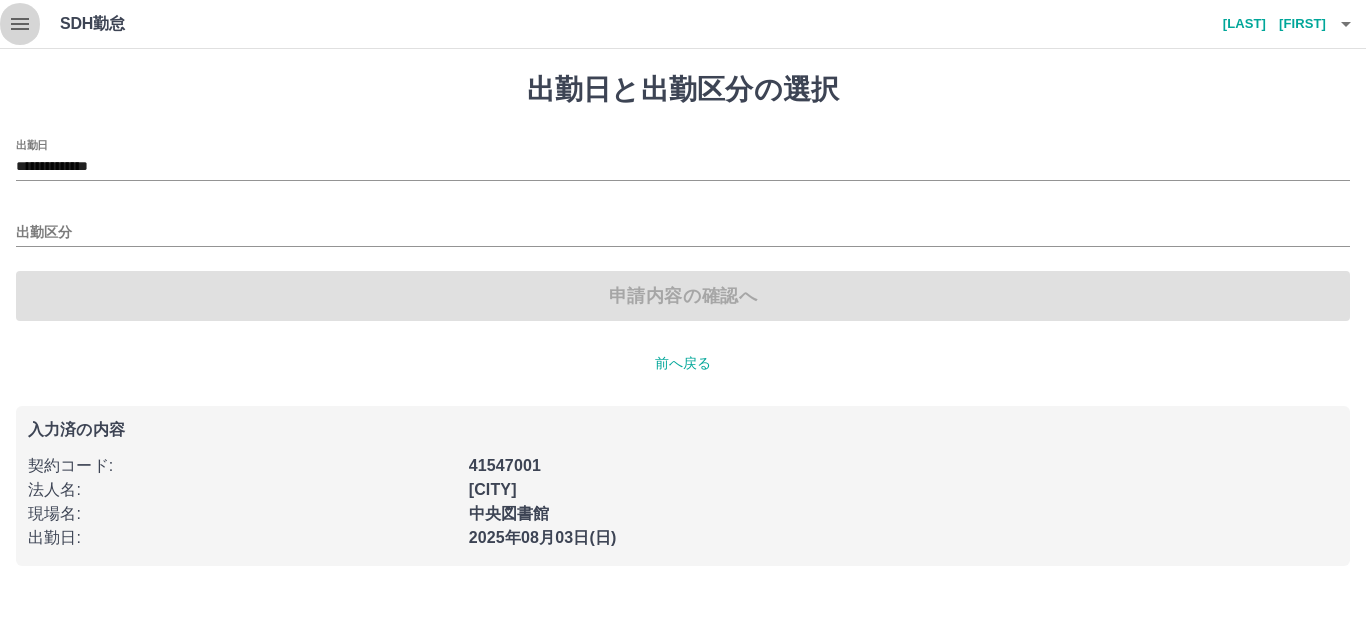 click 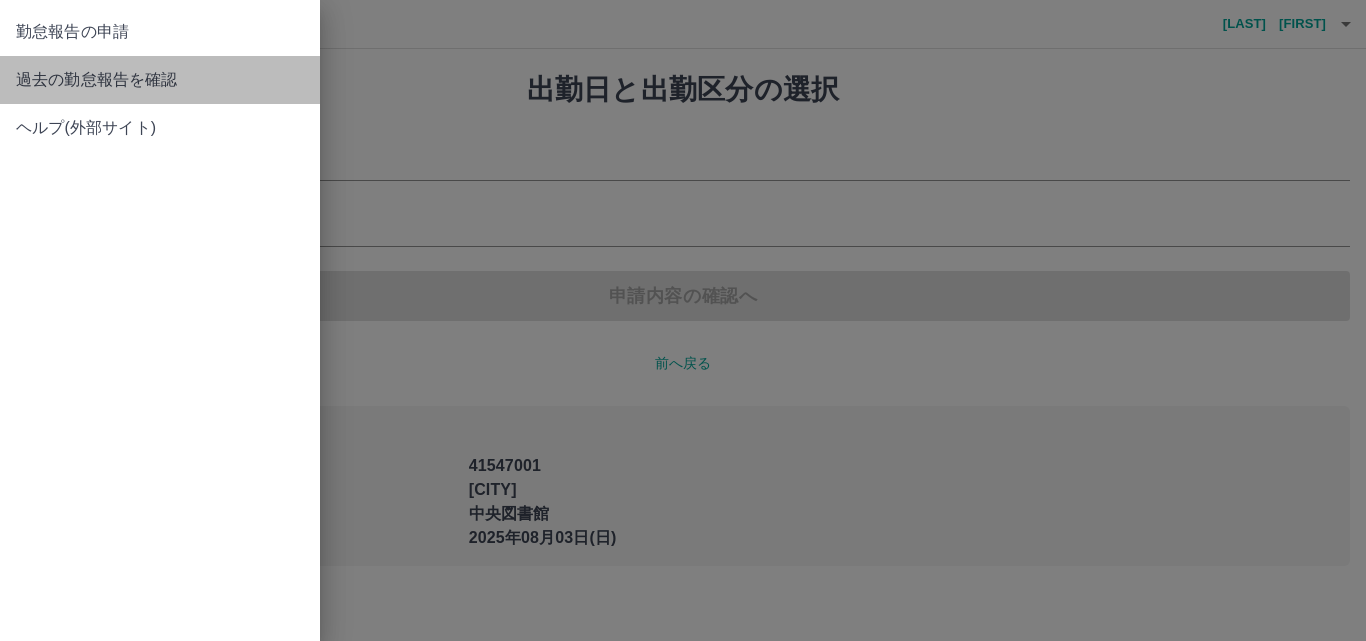 click on "過去の勤怠報告を確認" at bounding box center [160, 80] 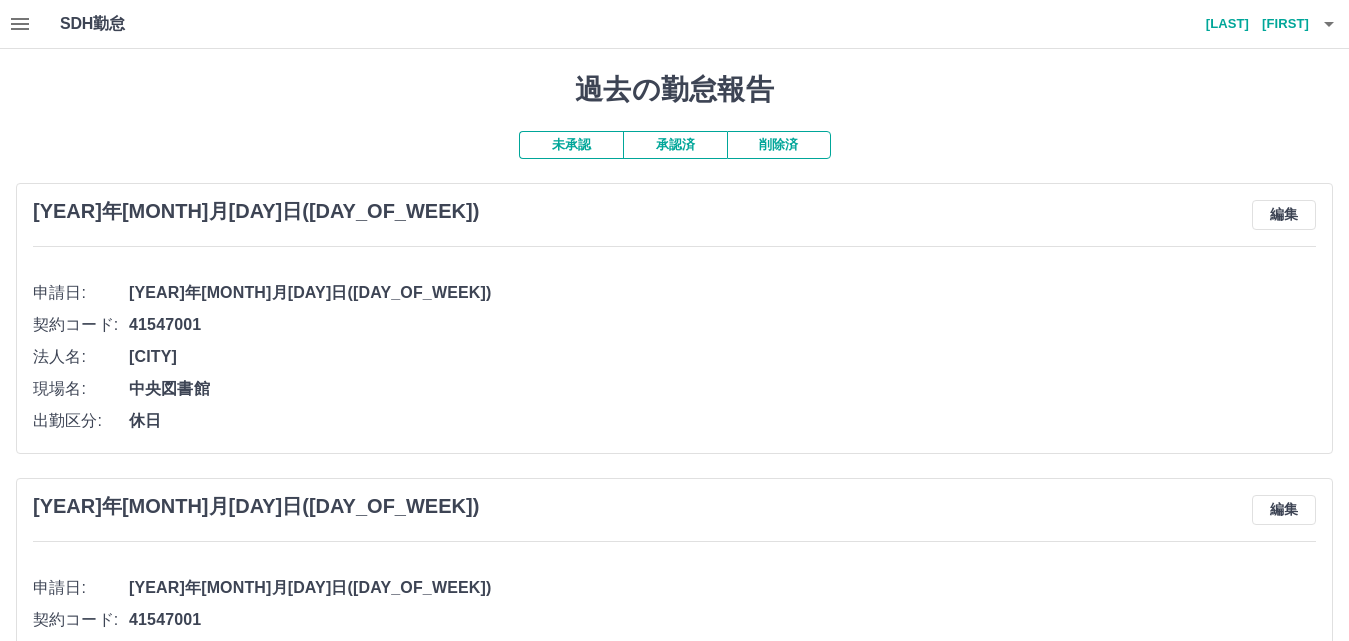 click on "承認済" at bounding box center [675, 145] 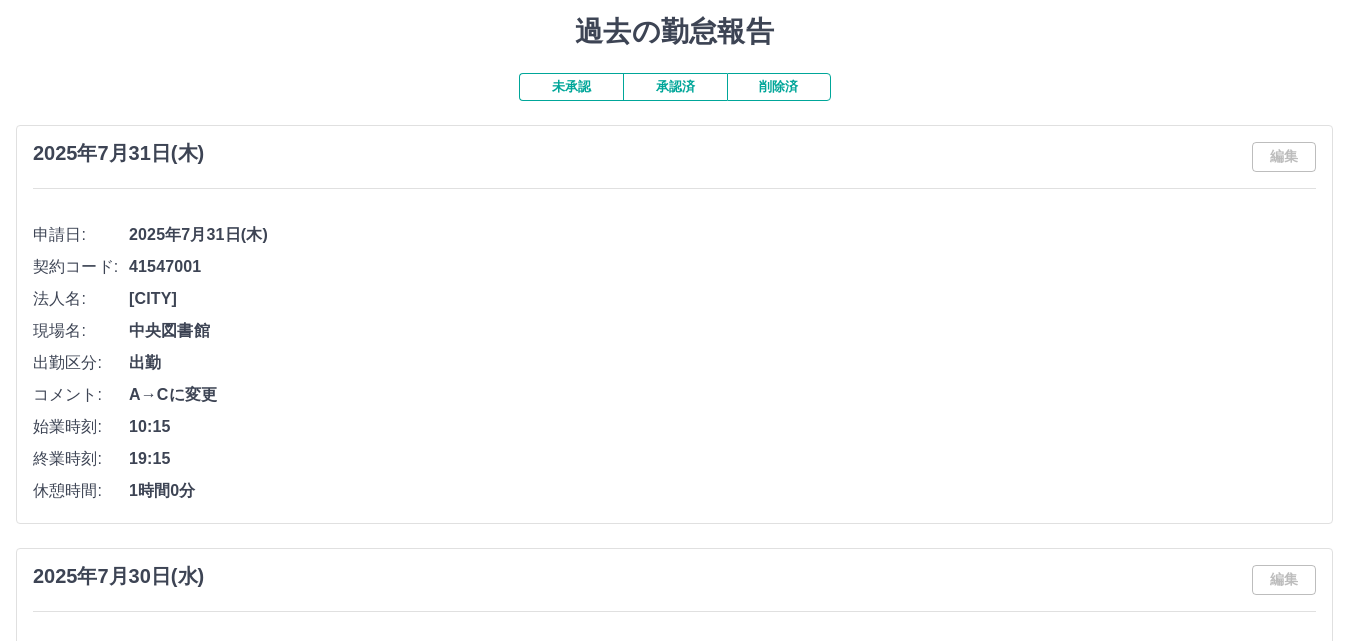 scroll, scrollTop: 0, scrollLeft: 0, axis: both 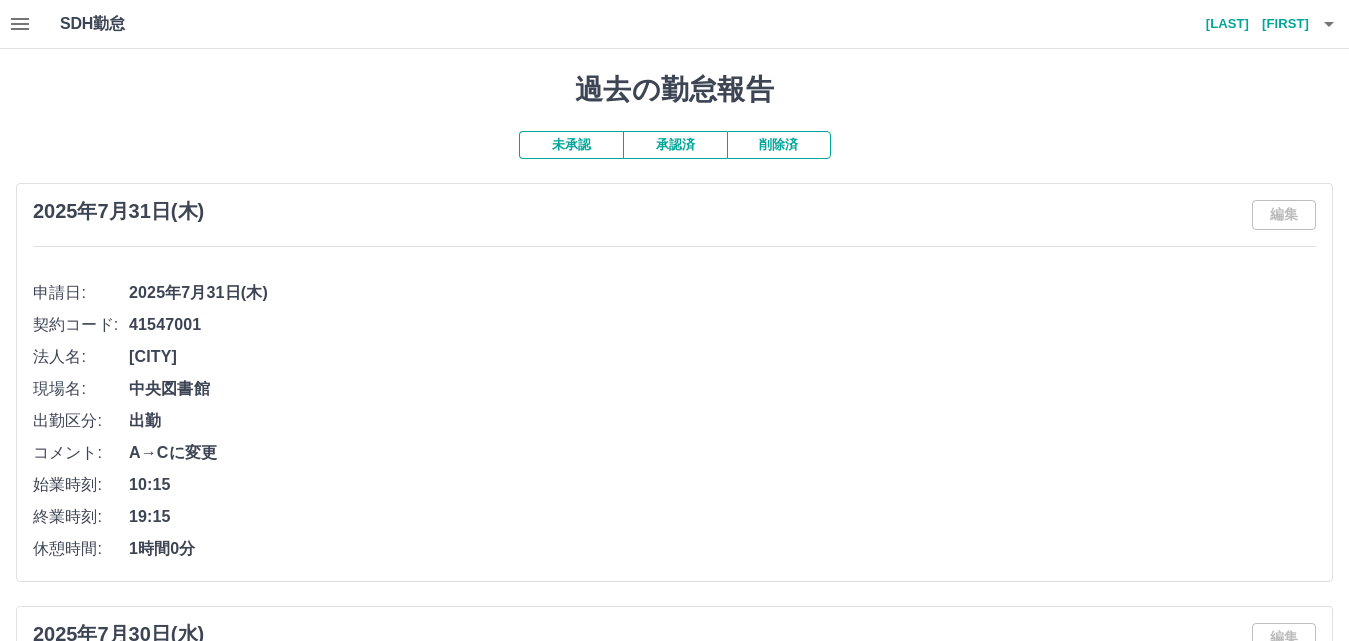 click on "未承認" at bounding box center [571, 145] 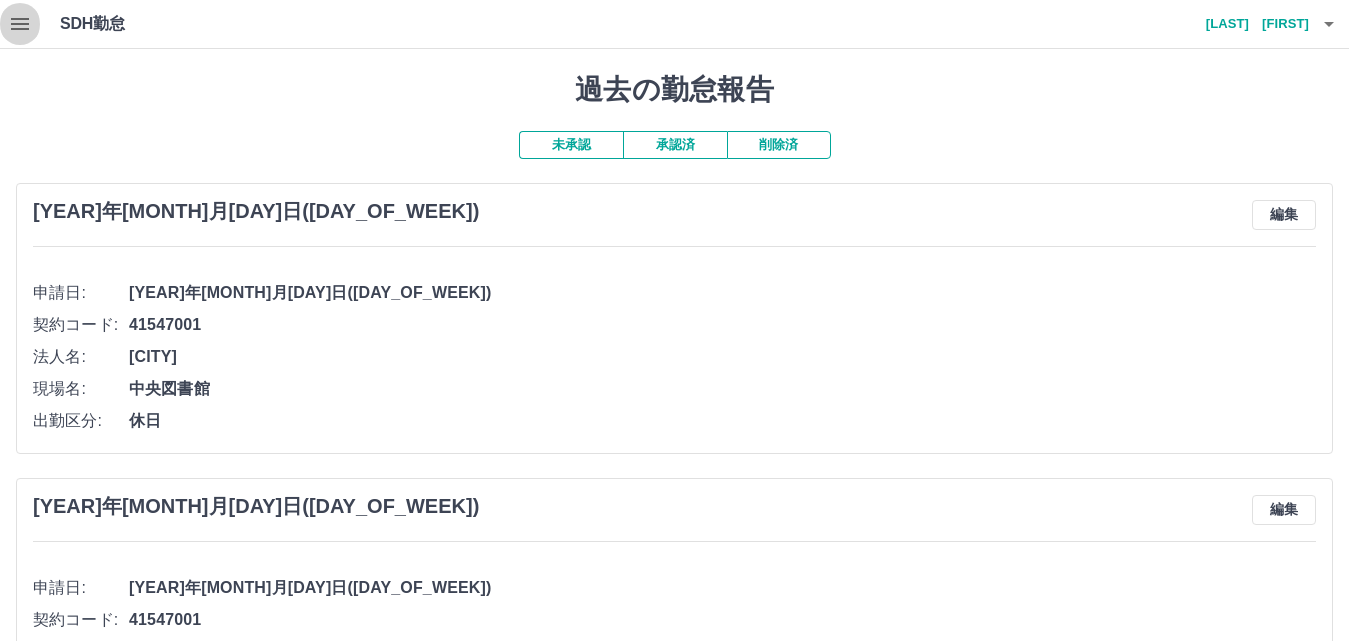 click 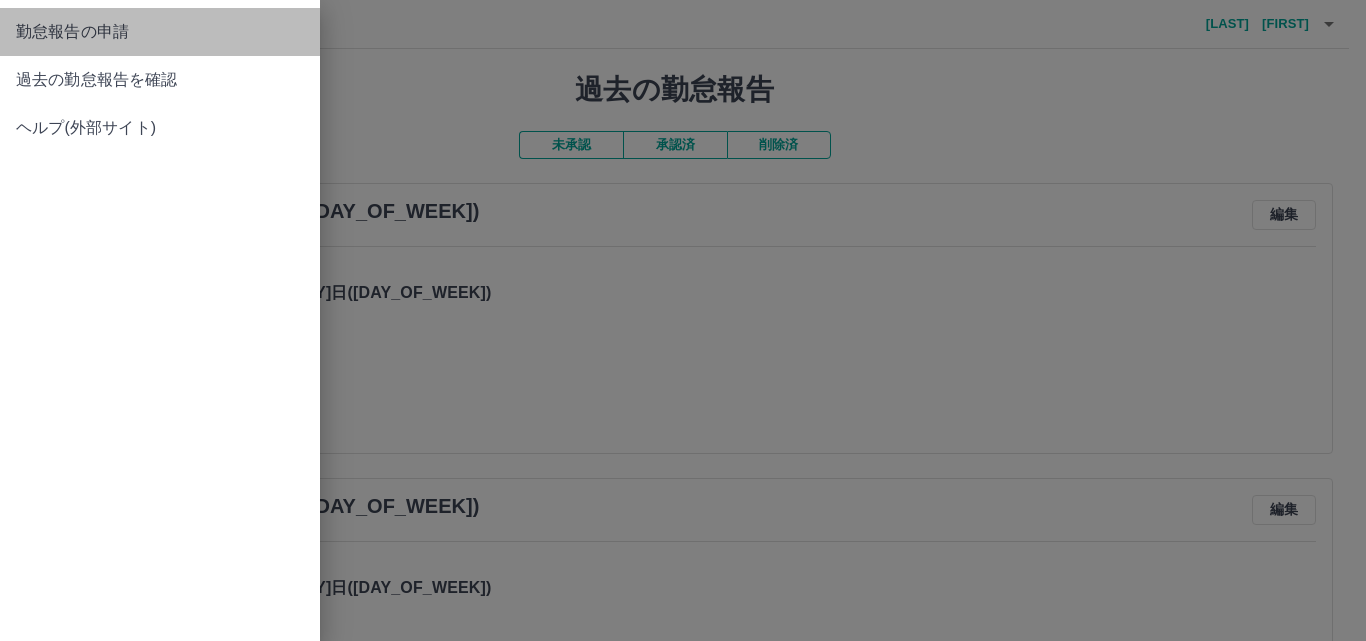 click on "勤怠報告の申請" at bounding box center (160, 32) 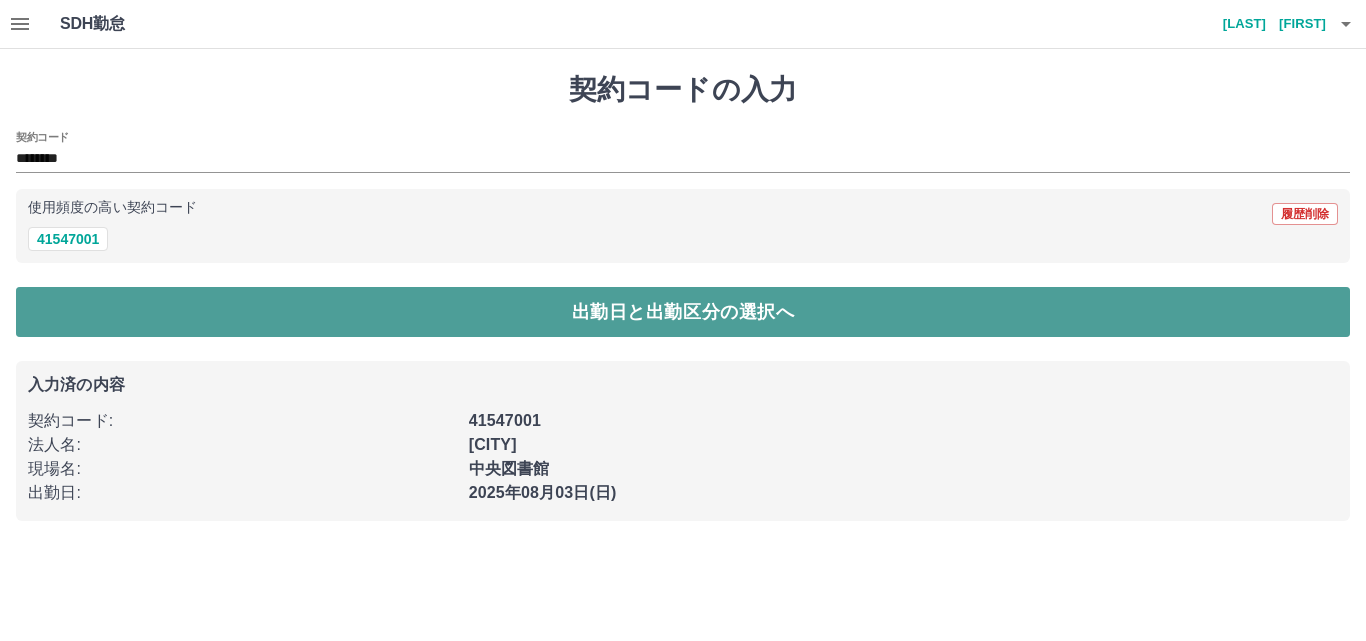 click on "出勤日と出勤区分の選択へ" at bounding box center [683, 312] 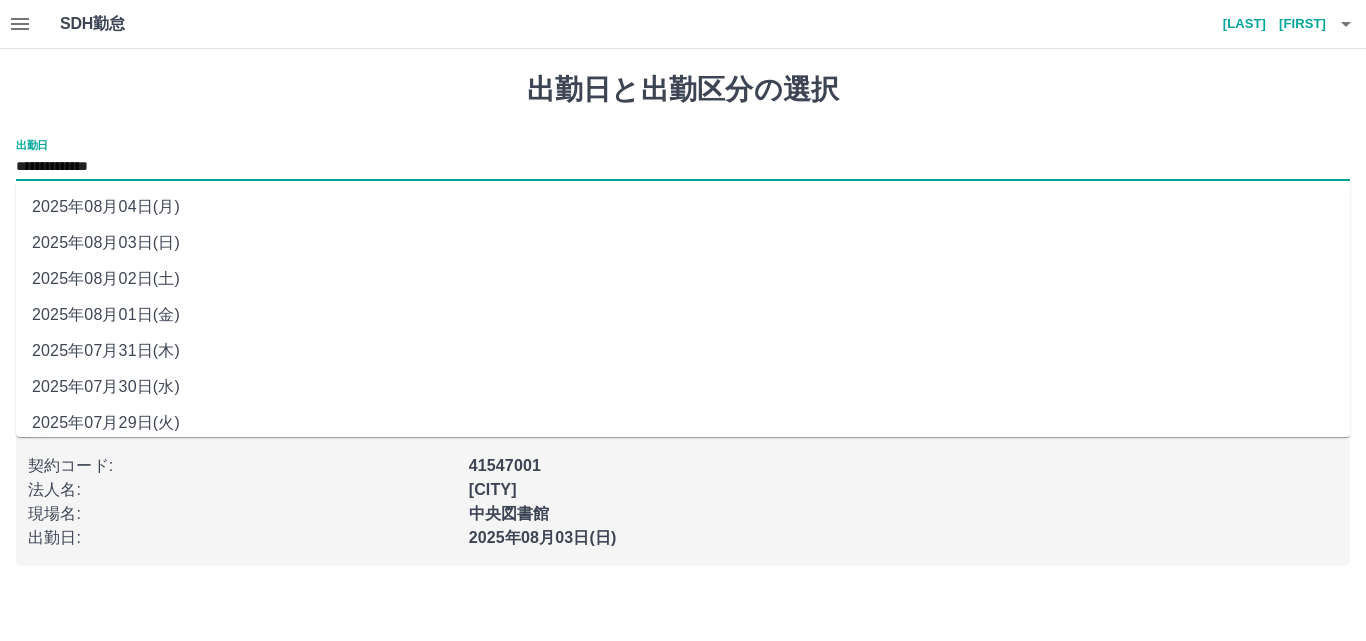 click on "**********" at bounding box center (683, 167) 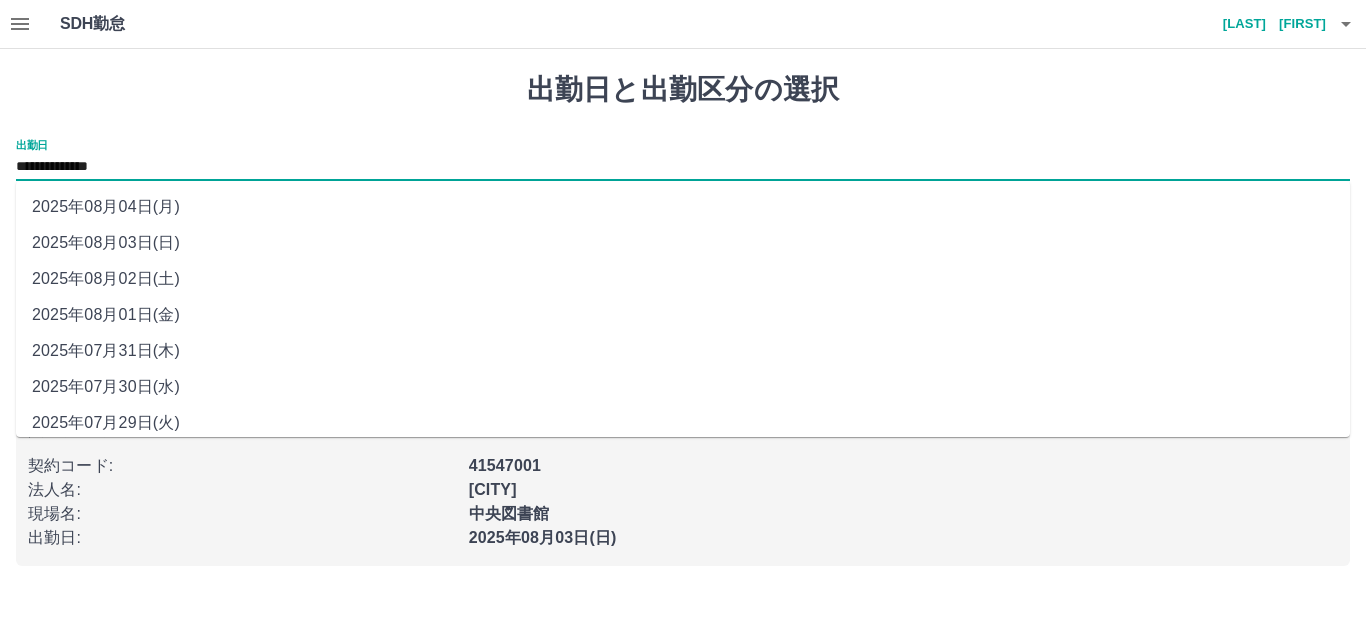 click on "2025年08月01日(金)" at bounding box center [683, 315] 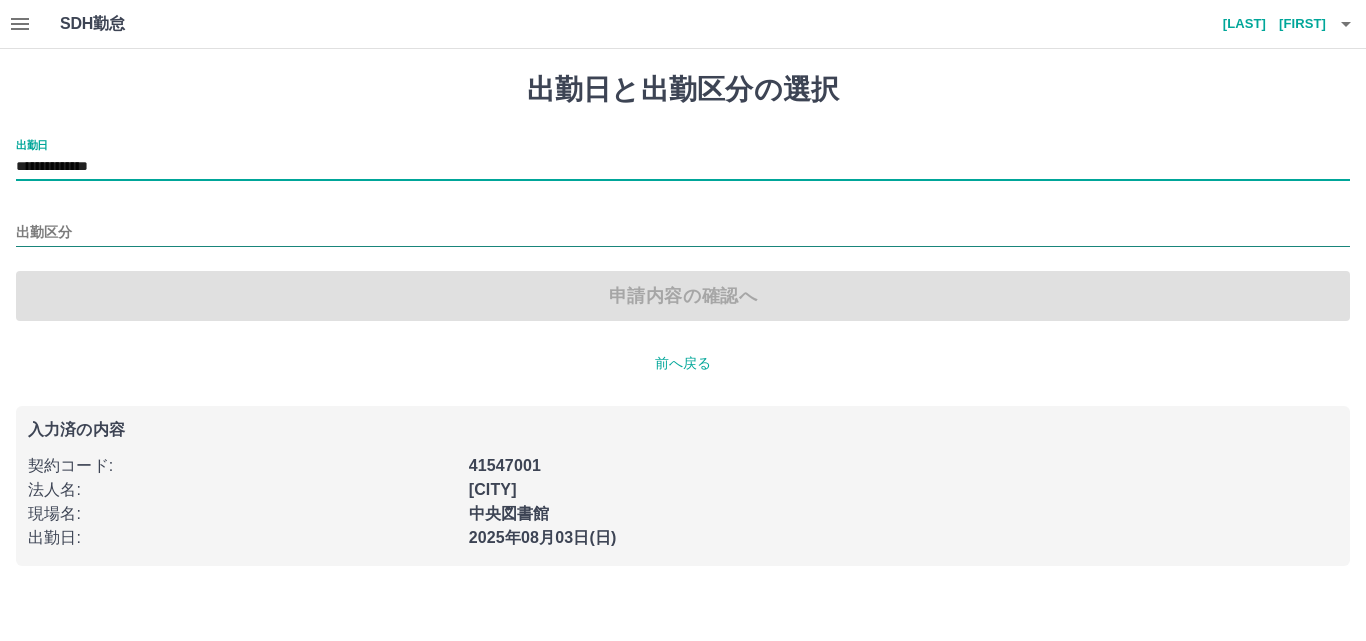 click on "出勤区分" at bounding box center [683, 233] 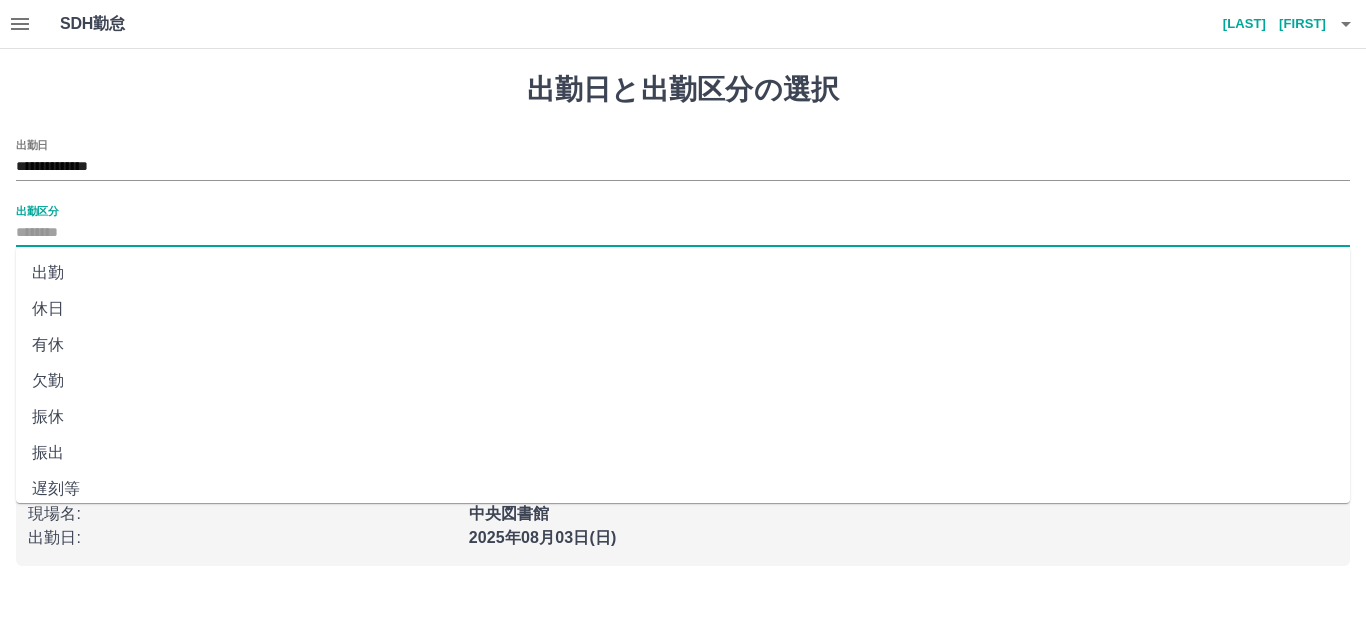 click on "休日" at bounding box center [683, 309] 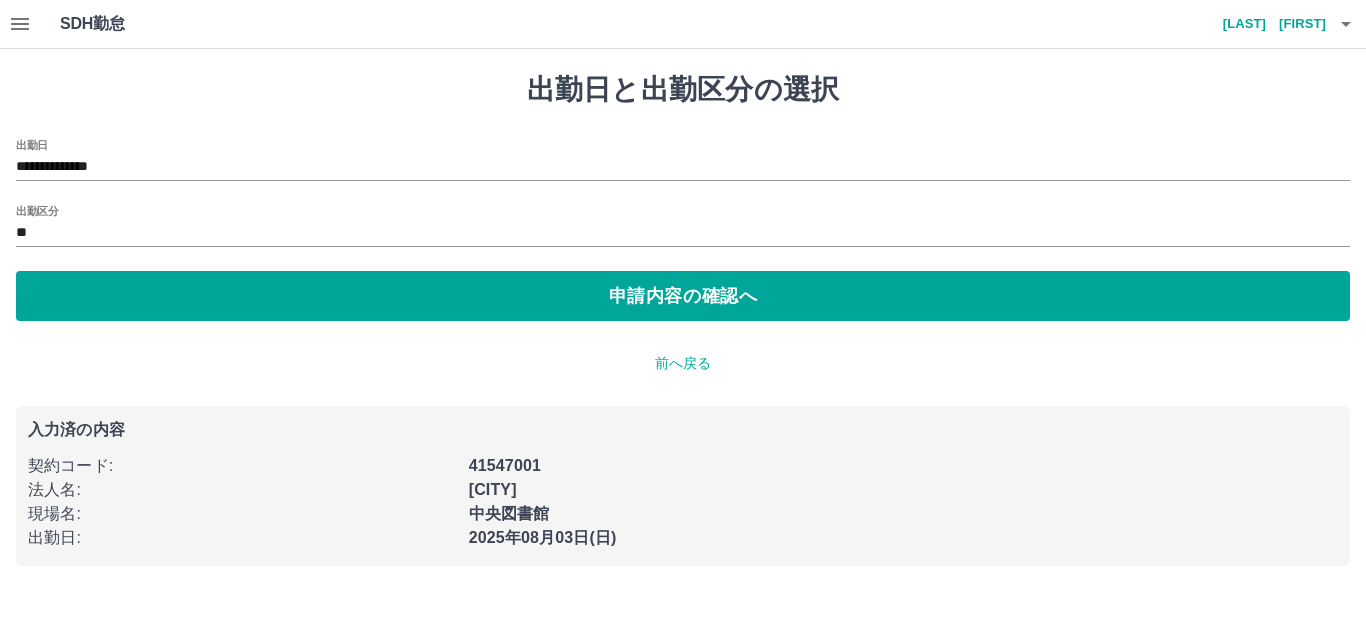 click on "**********" at bounding box center [683, 230] 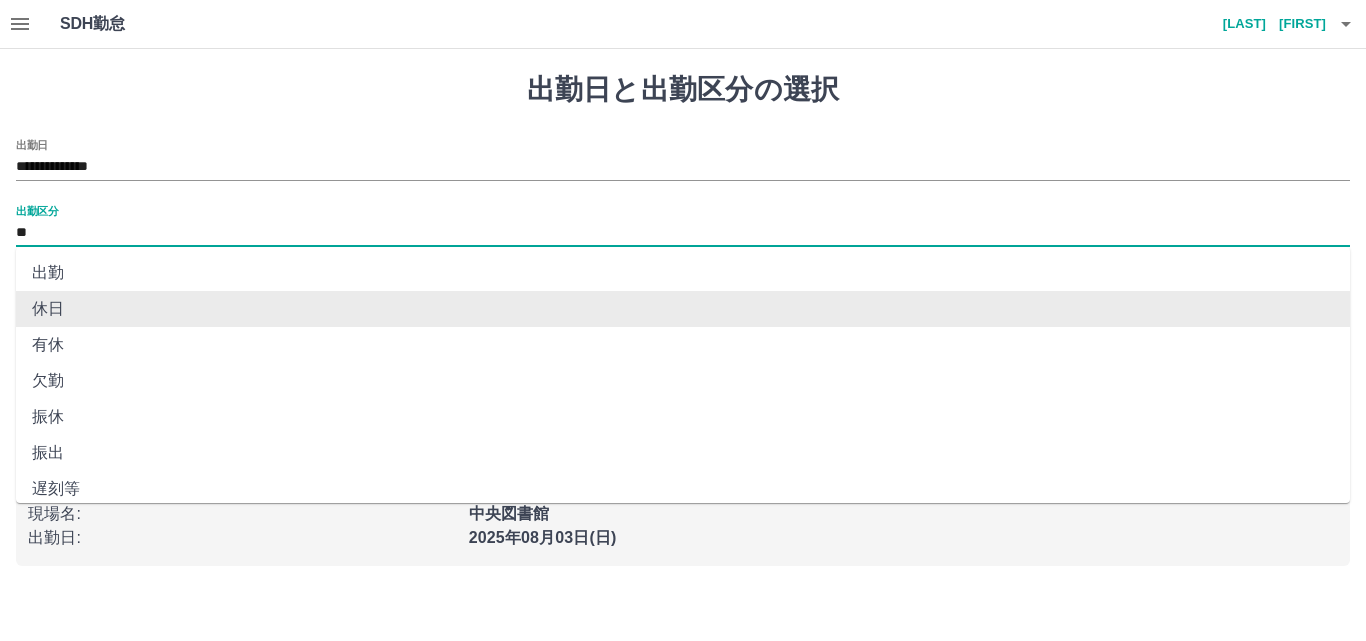 click on "**" at bounding box center (683, 233) 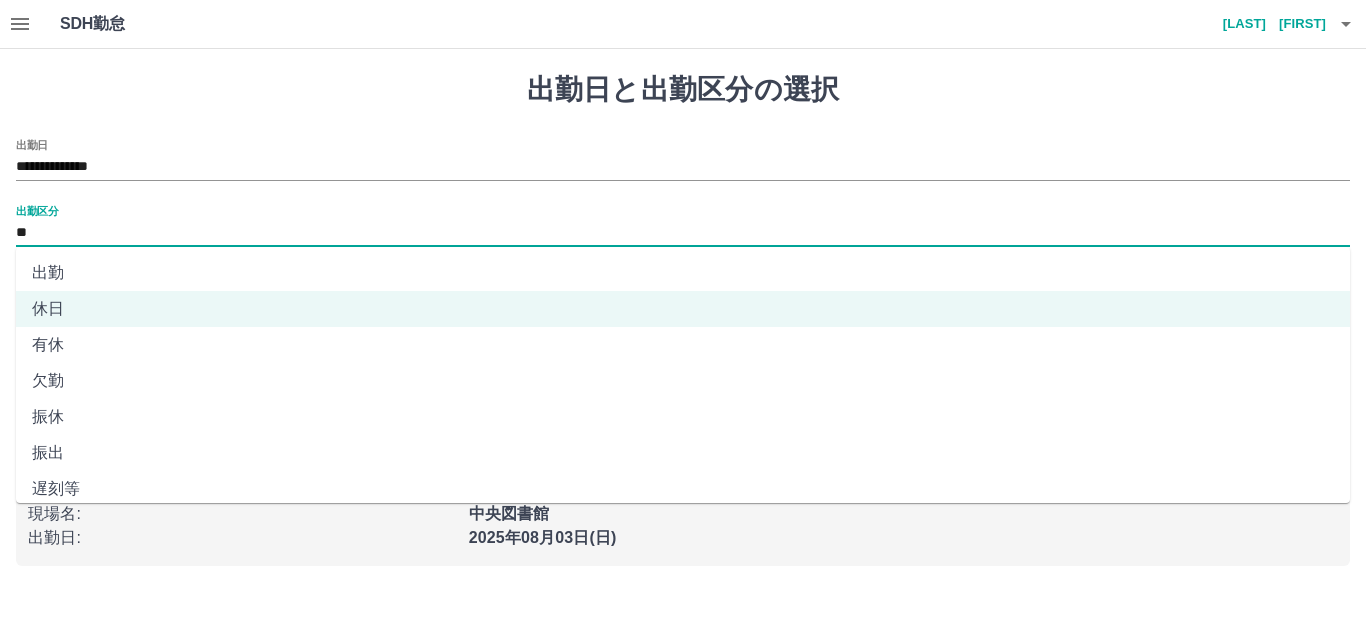 click on "出勤" at bounding box center (683, 273) 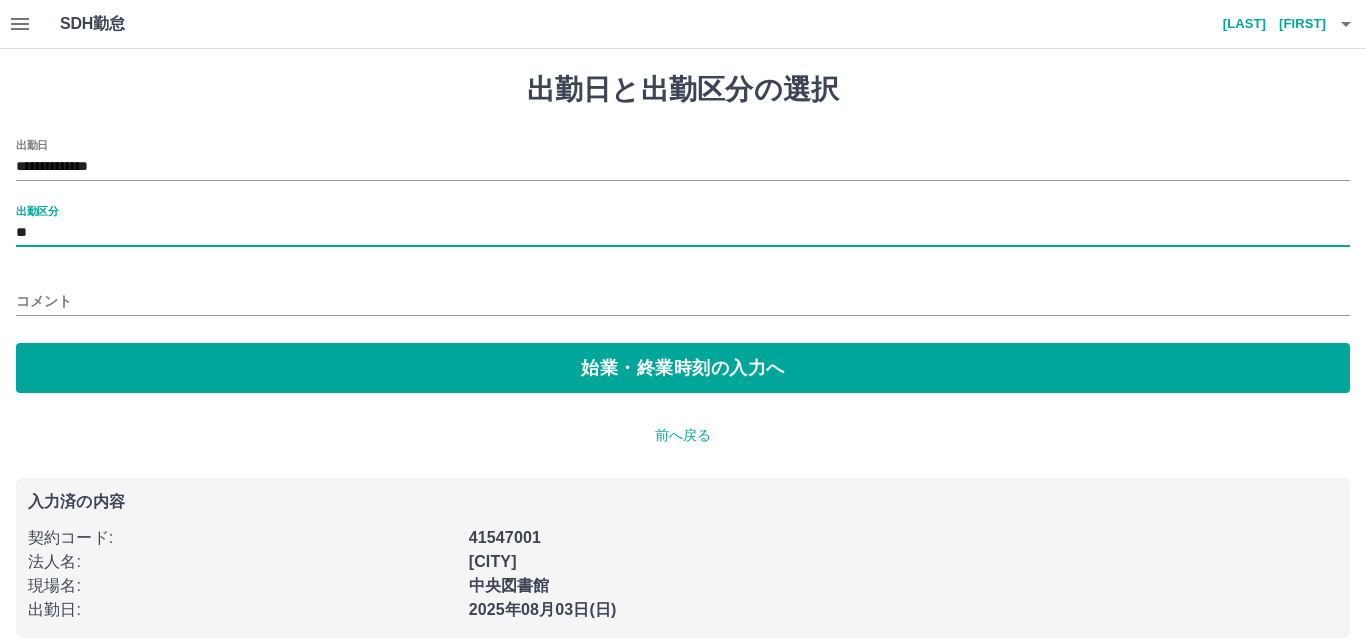 type on "**" 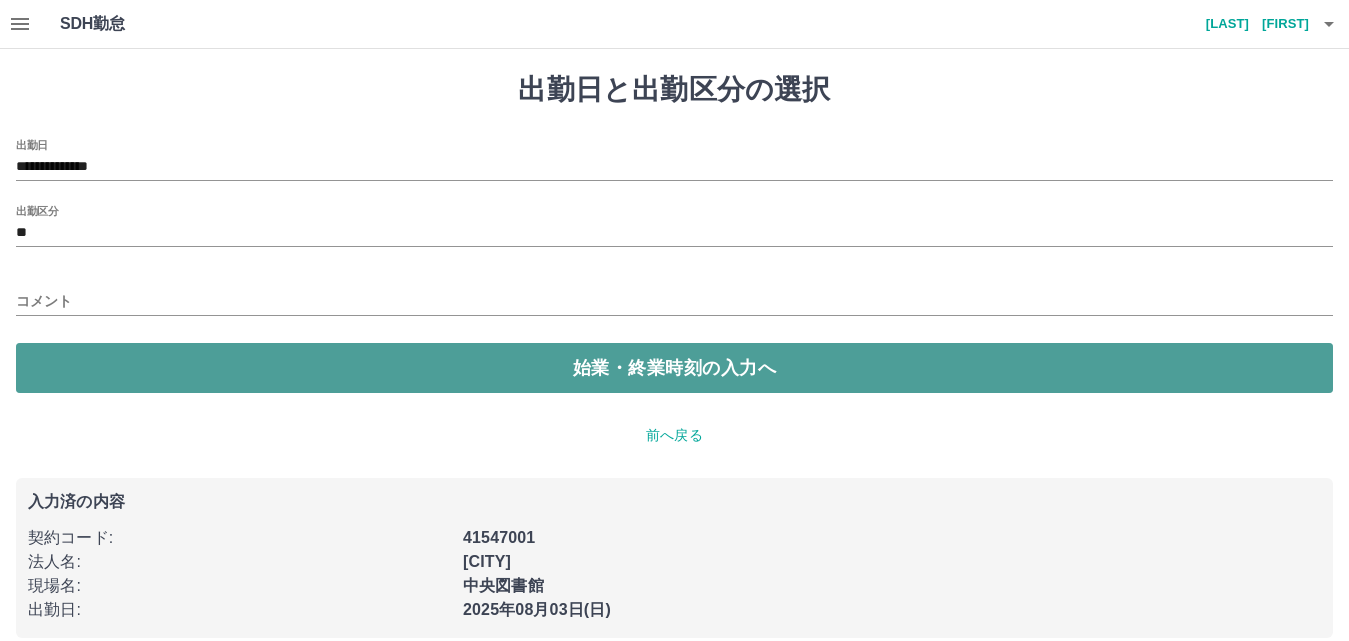 click on "始業・終業時刻の入力へ" at bounding box center [674, 368] 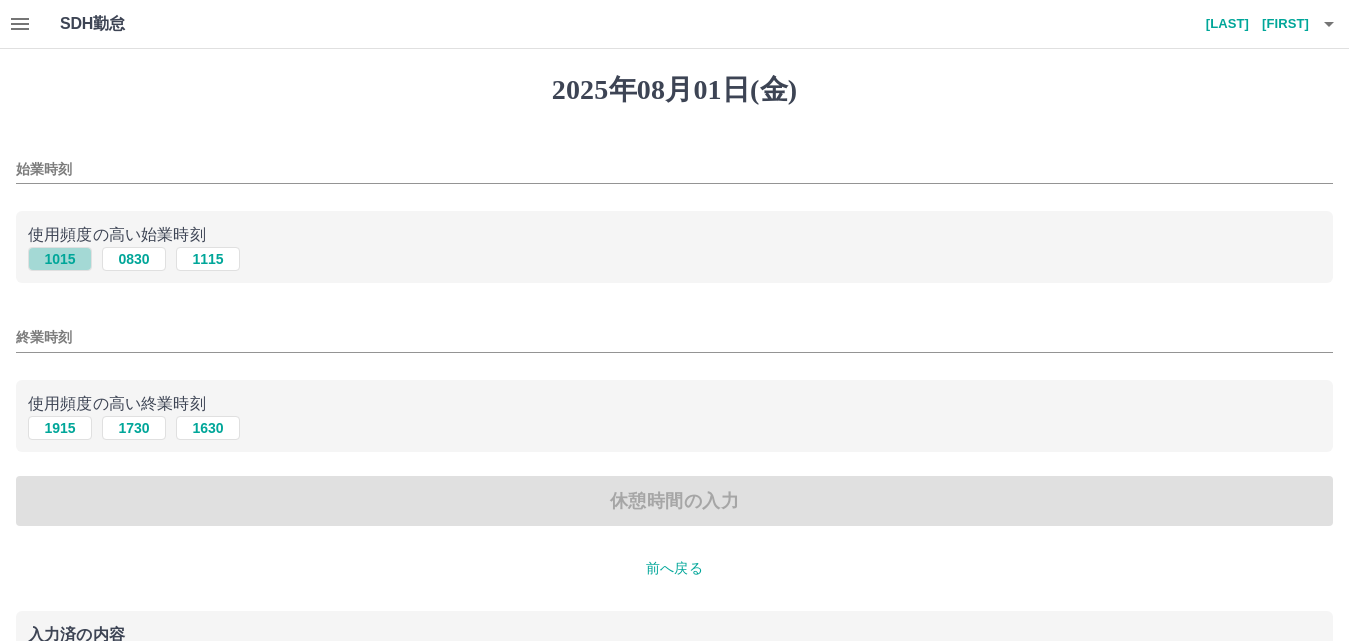 click on "1015" at bounding box center [60, 259] 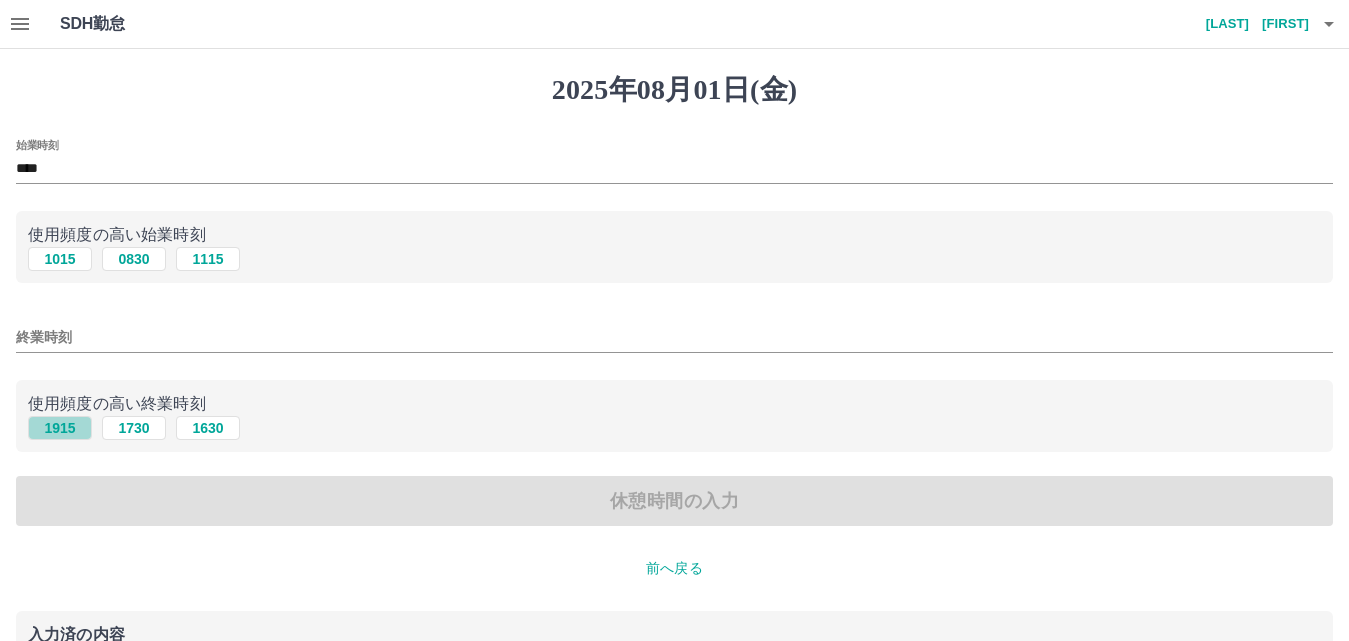 click on "1915" at bounding box center [60, 428] 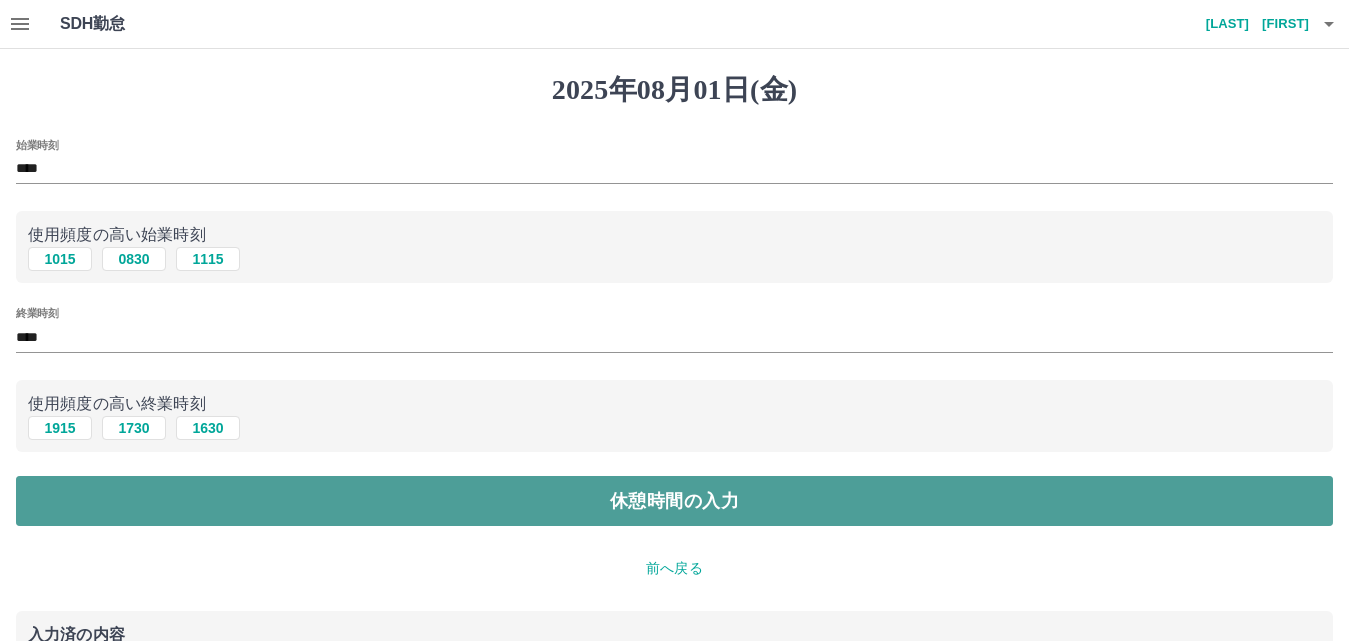 click on "休憩時間の入力" at bounding box center [674, 501] 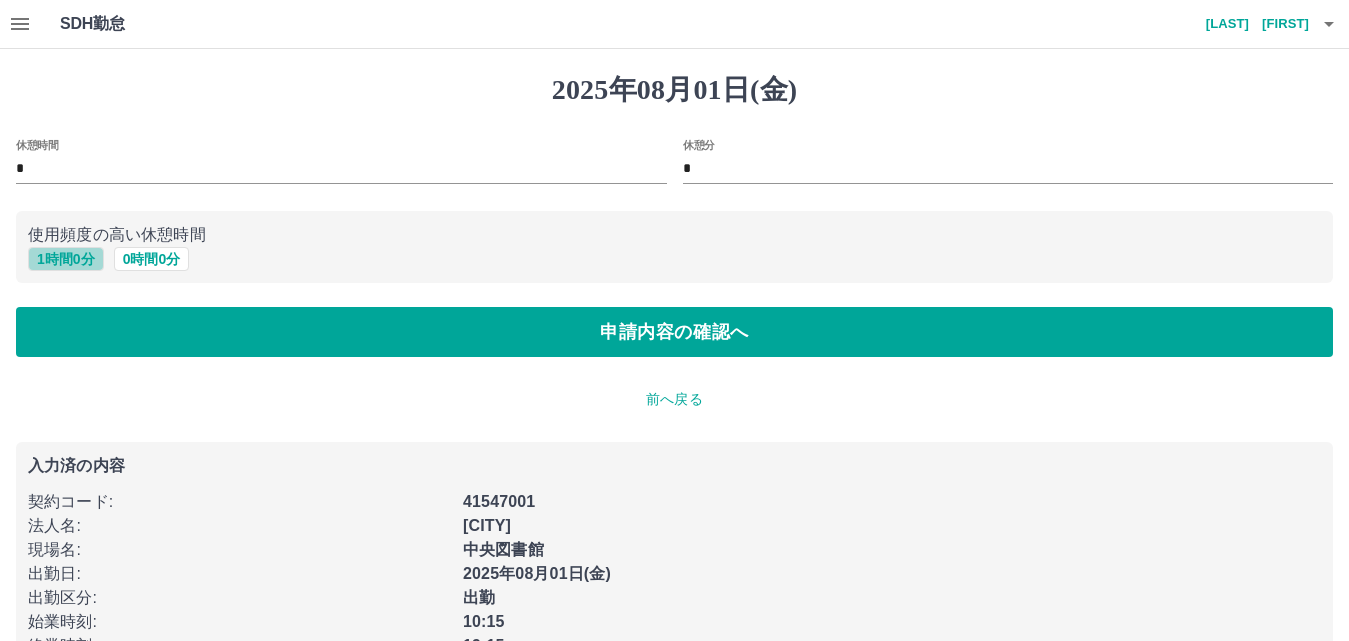 click on "1 時間 0 分" at bounding box center [66, 259] 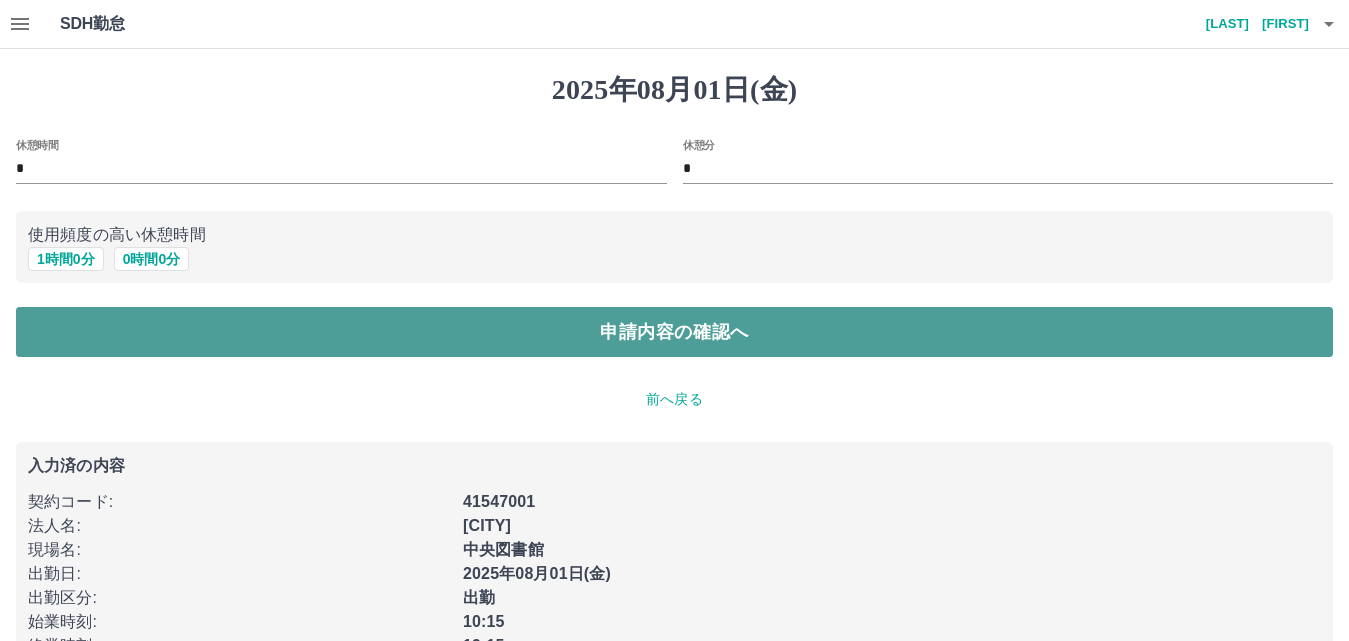 click on "申請内容の確認へ" at bounding box center [674, 332] 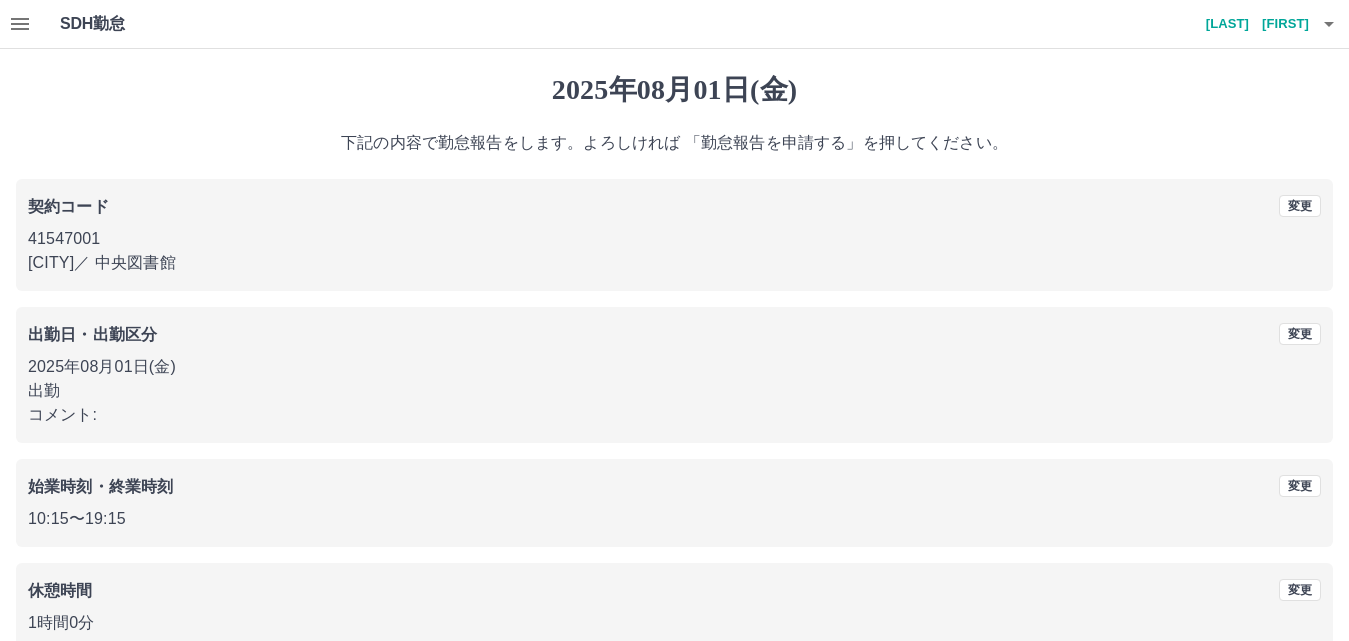 scroll, scrollTop: 108, scrollLeft: 0, axis: vertical 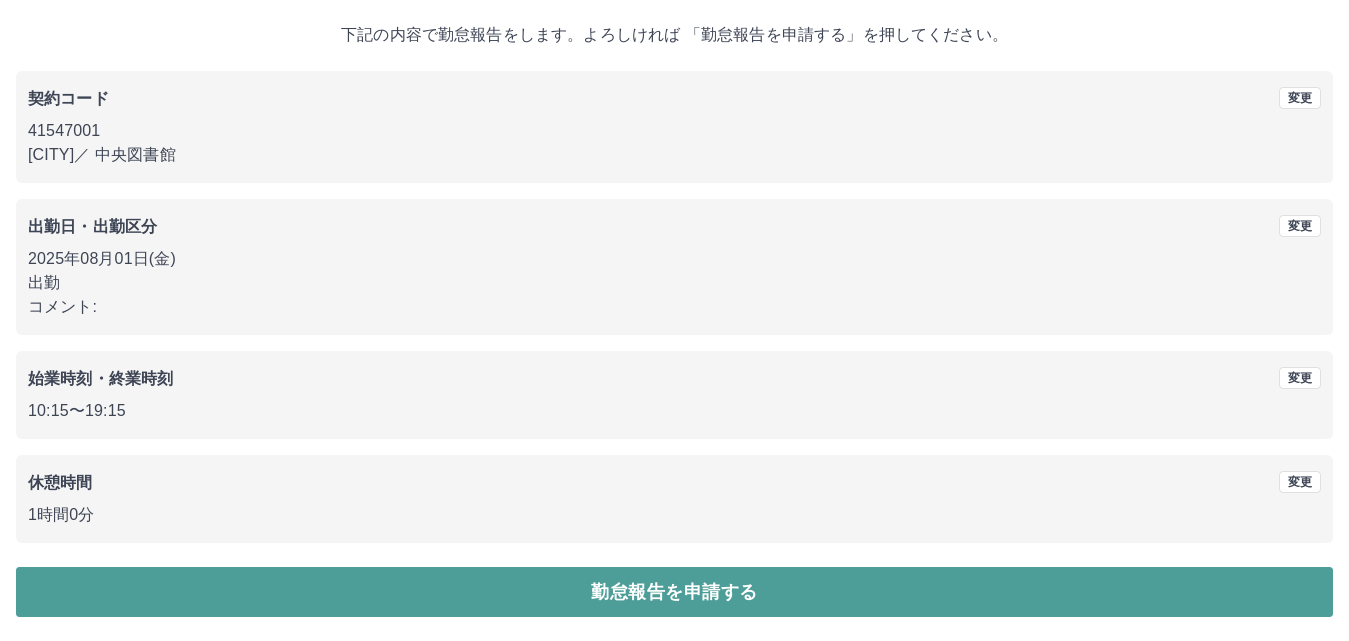 click on "勤怠報告を申請する" at bounding box center (674, 592) 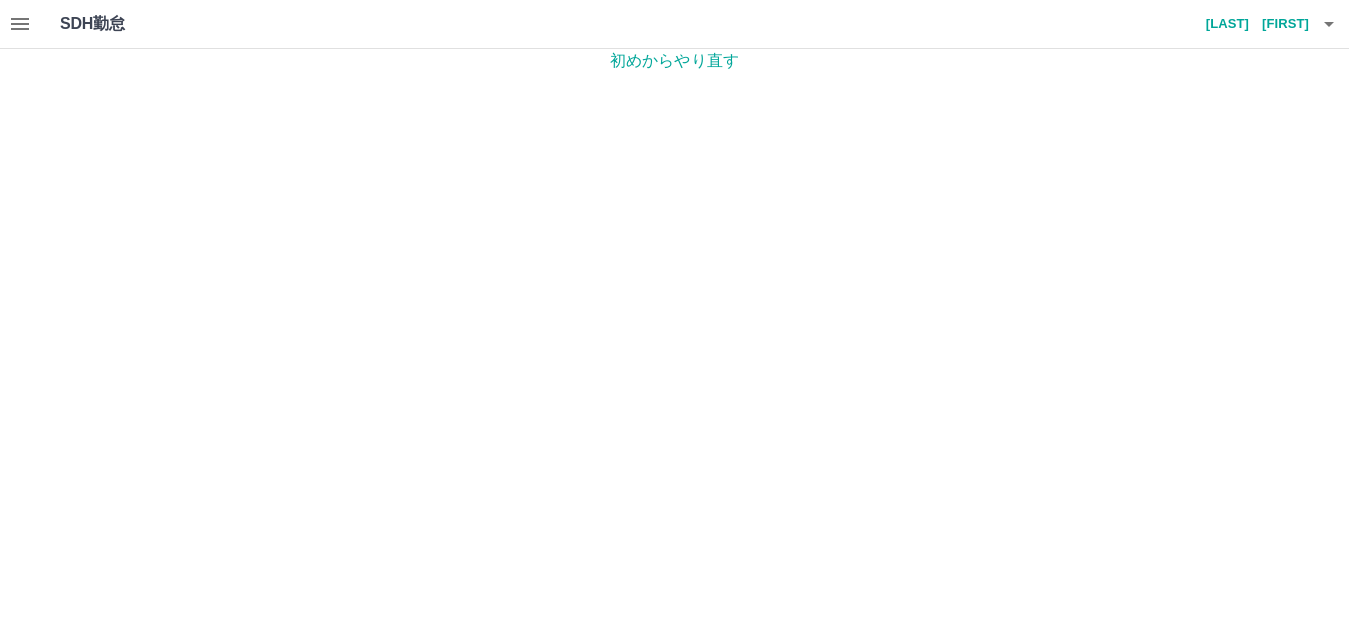 scroll, scrollTop: 0, scrollLeft: 0, axis: both 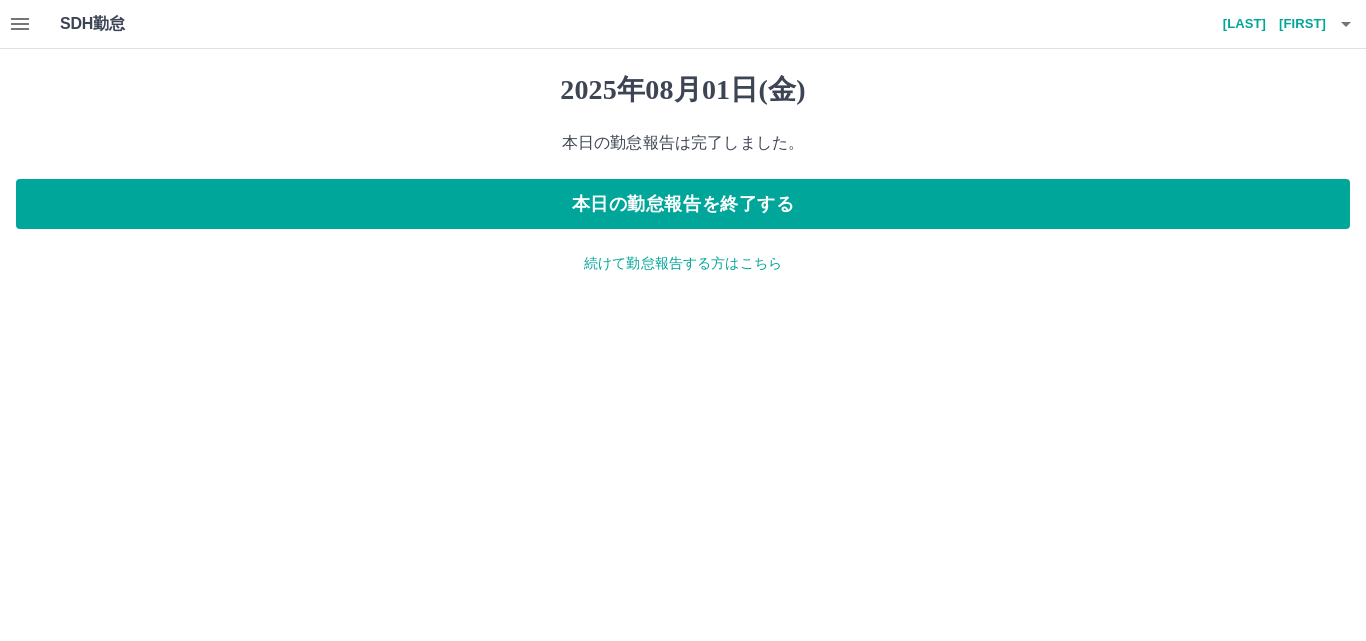 click on "続けて勤怠報告する方はこちら" at bounding box center (683, 263) 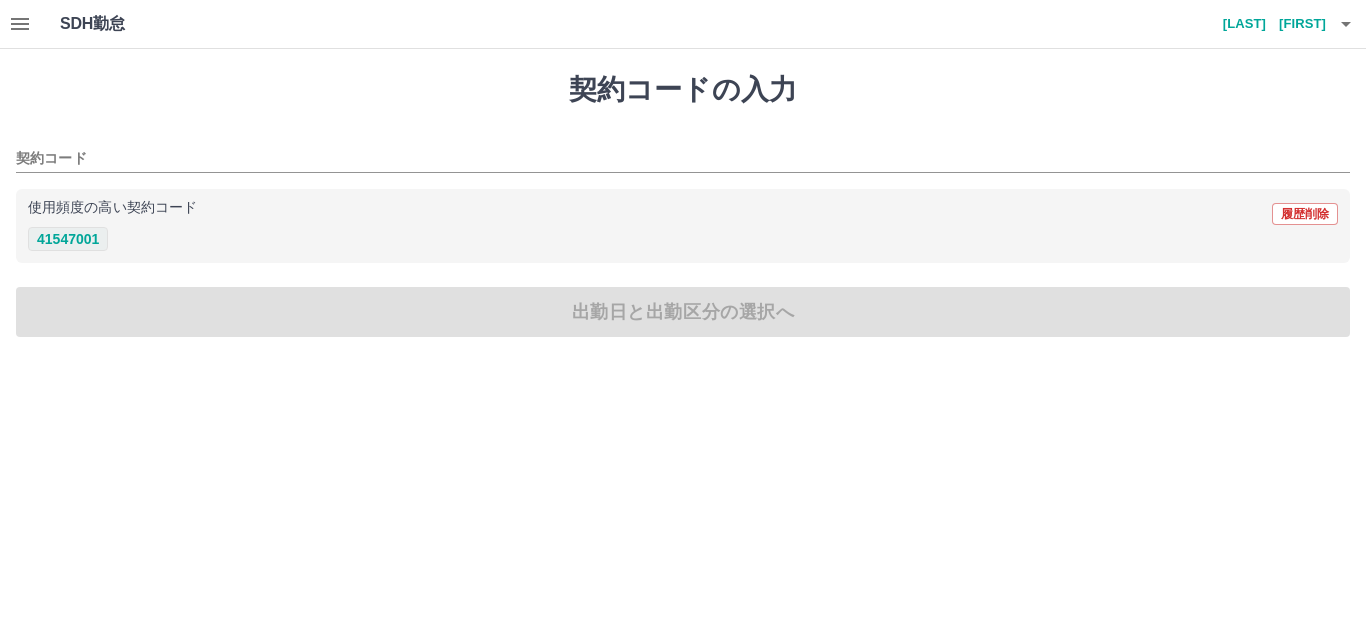 drag, startPoint x: 96, startPoint y: 252, endPoint x: 78, endPoint y: 238, distance: 22.803509 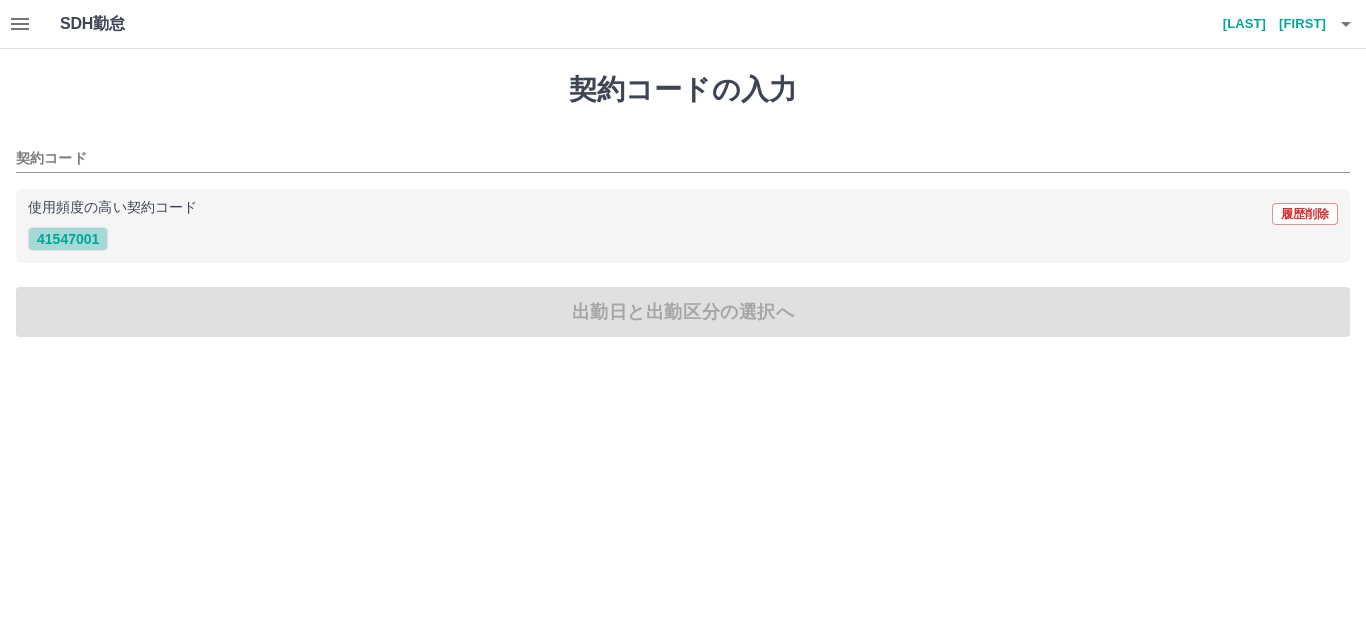 click on "41547001" at bounding box center [68, 239] 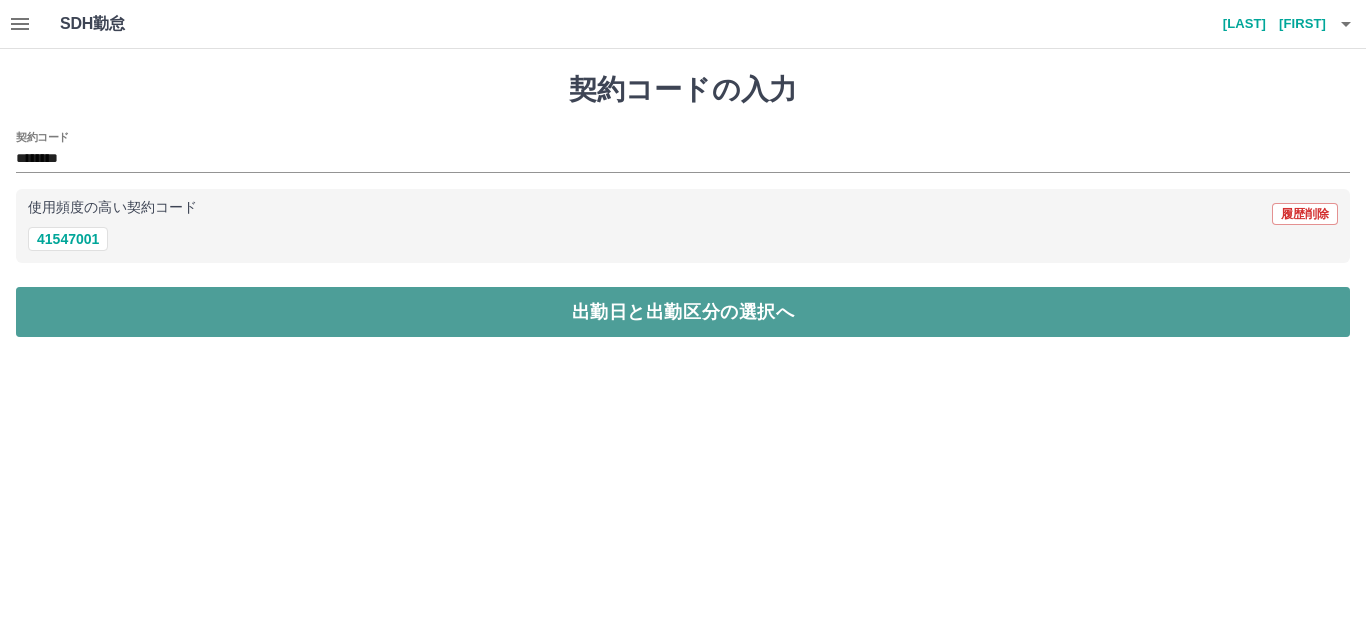 click on "出勤日と出勤区分の選択へ" at bounding box center (683, 312) 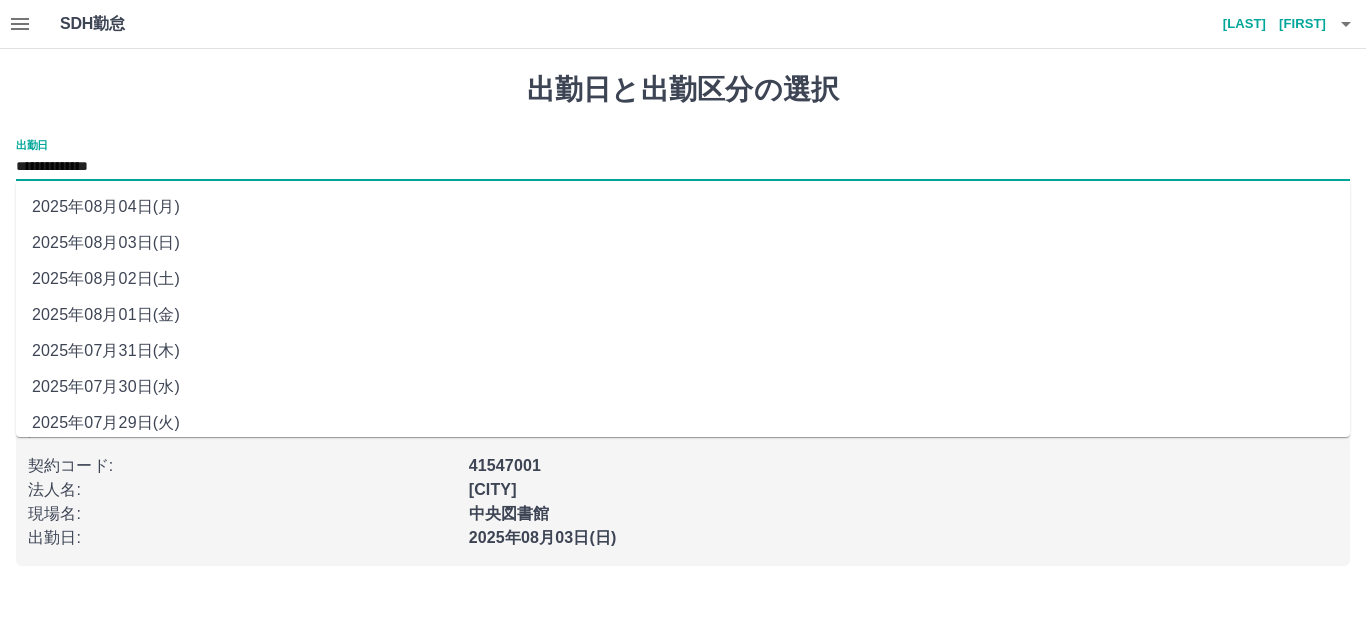 click on "**********" at bounding box center [683, 167] 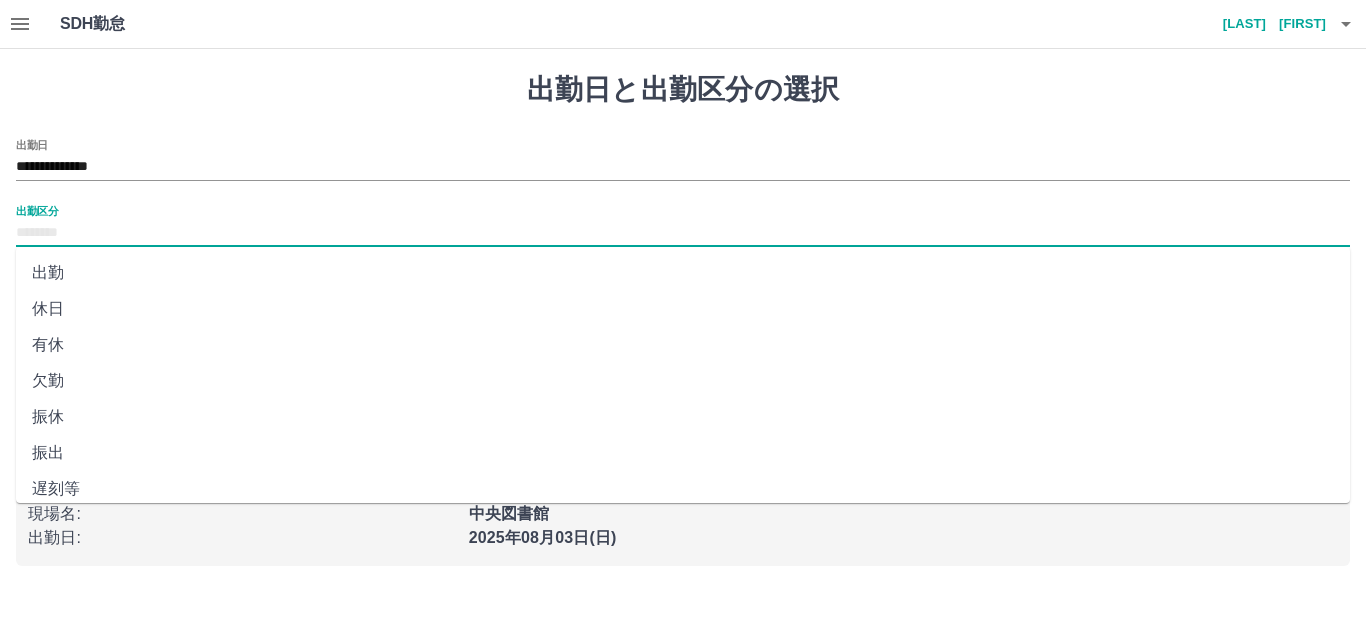click on "出勤区分" at bounding box center [683, 233] 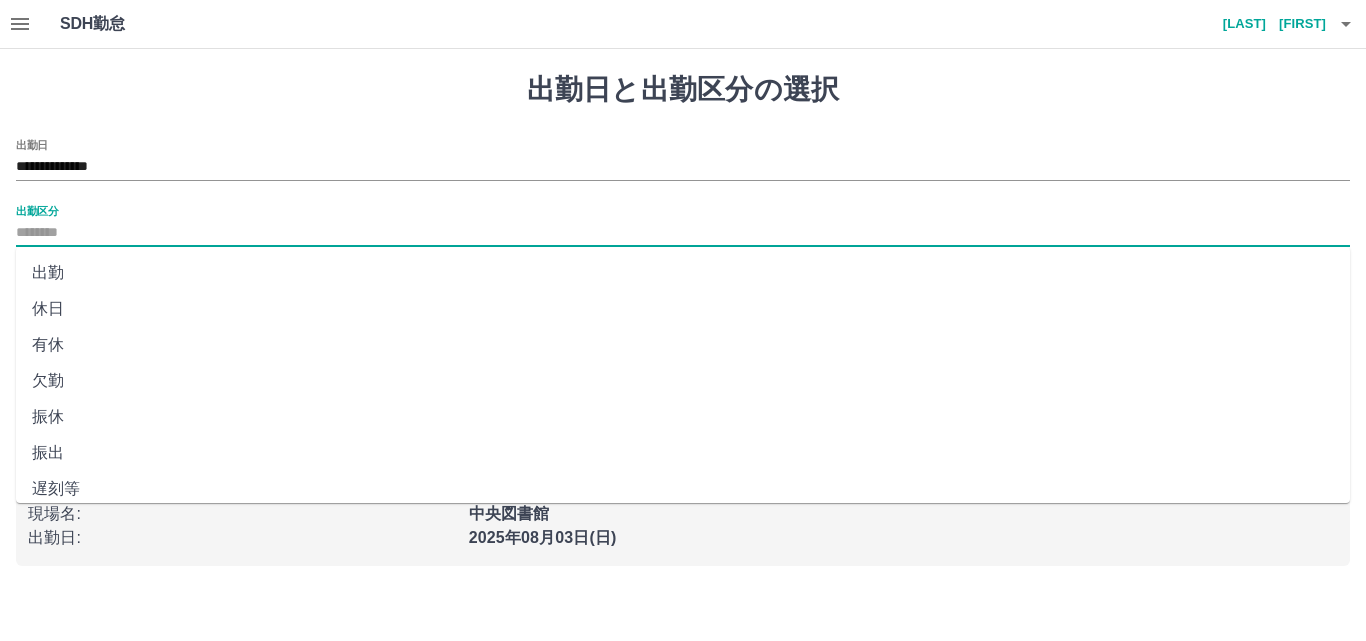 click on "有休" at bounding box center [683, 345] 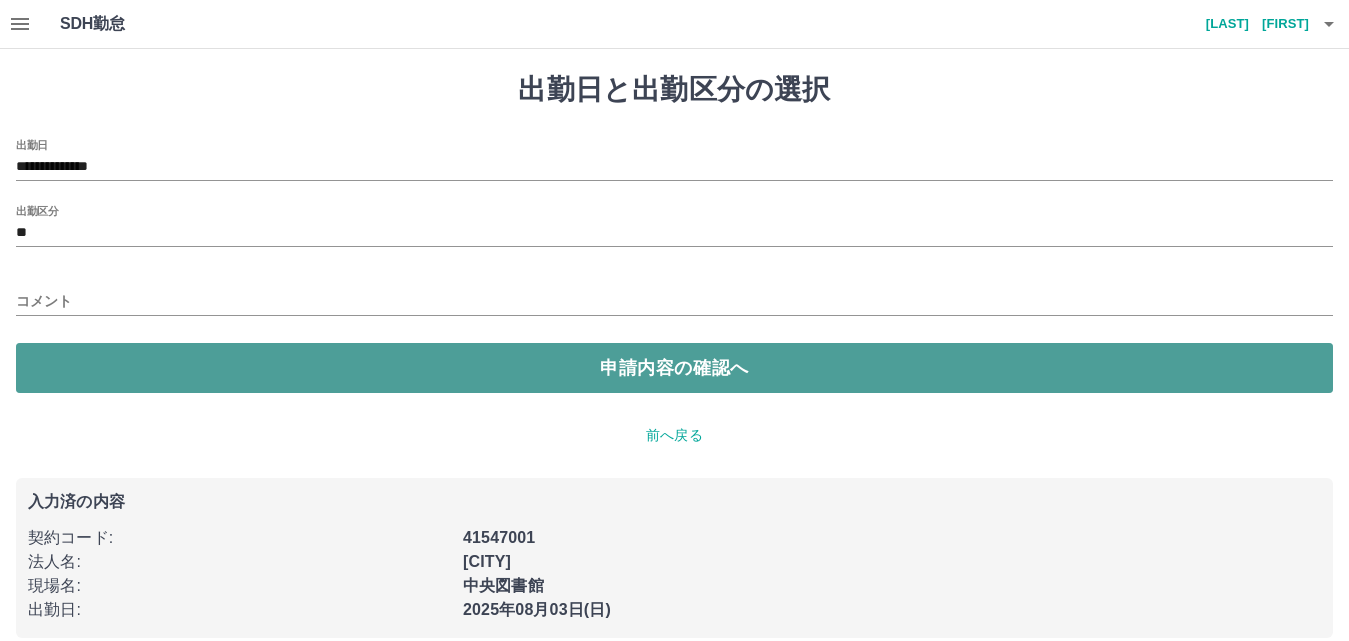 click on "申請内容の確認へ" at bounding box center (674, 368) 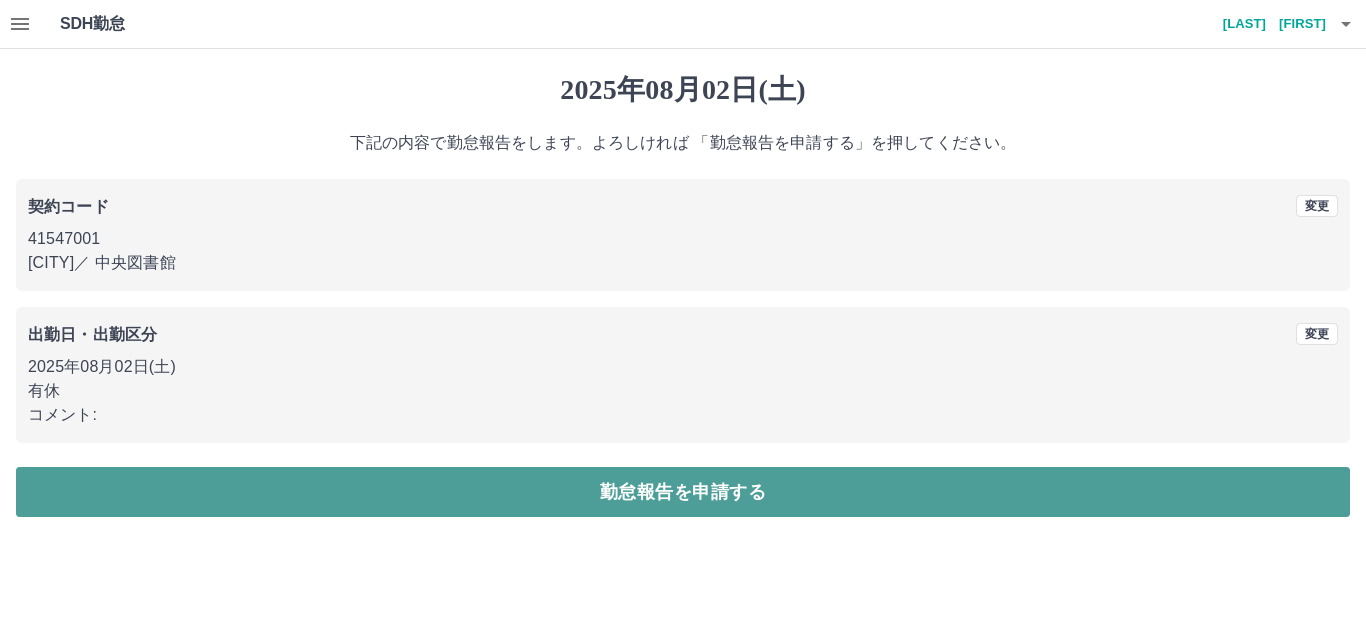 click on "勤怠報告を申請する" at bounding box center [683, 492] 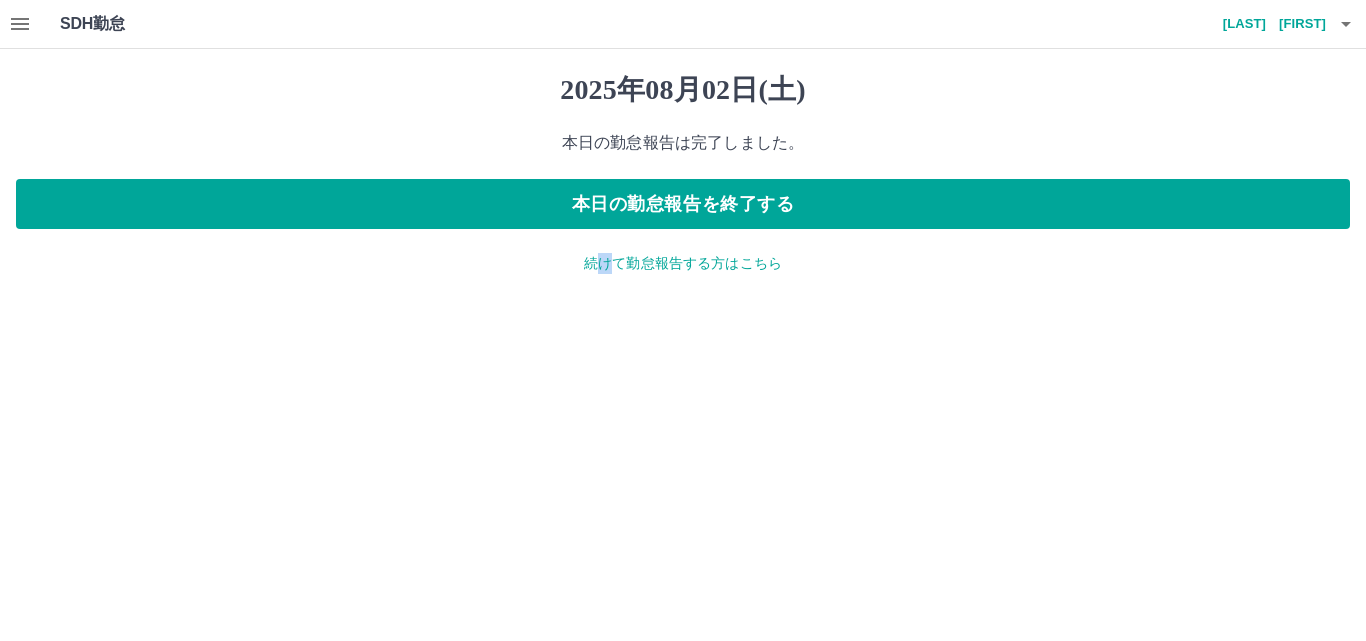 drag, startPoint x: 595, startPoint y: 274, endPoint x: 609, endPoint y: 262, distance: 18.439089 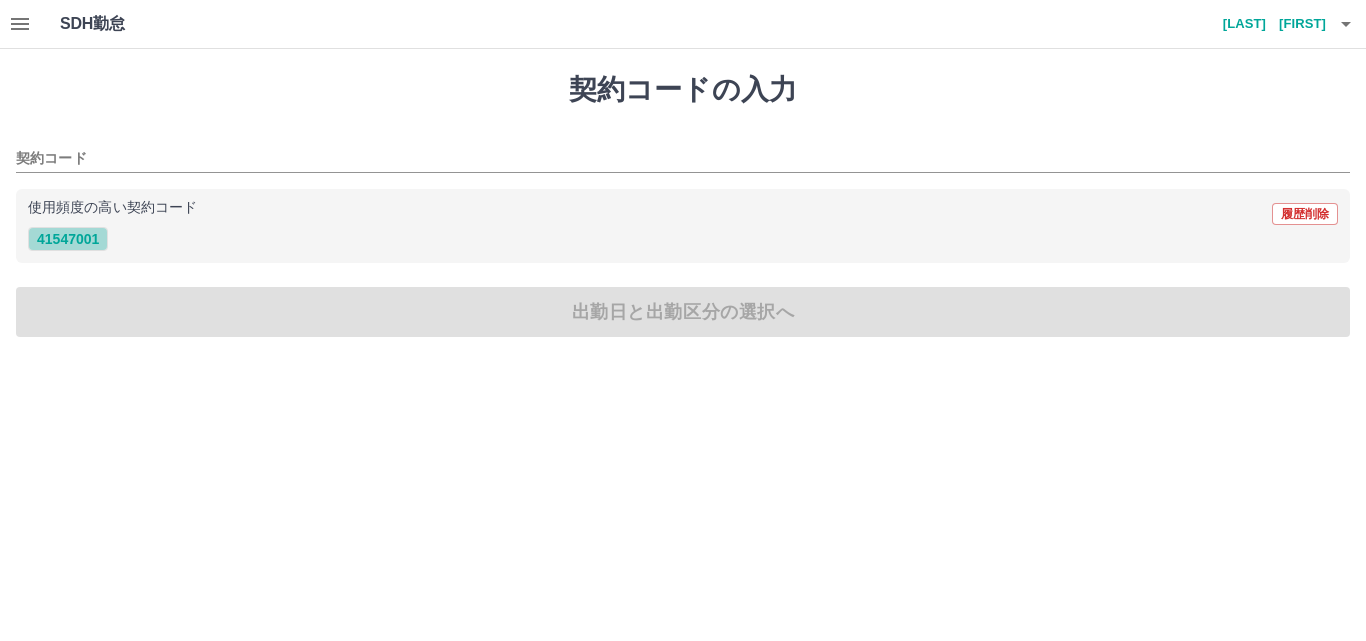 click on "41547001" at bounding box center (68, 239) 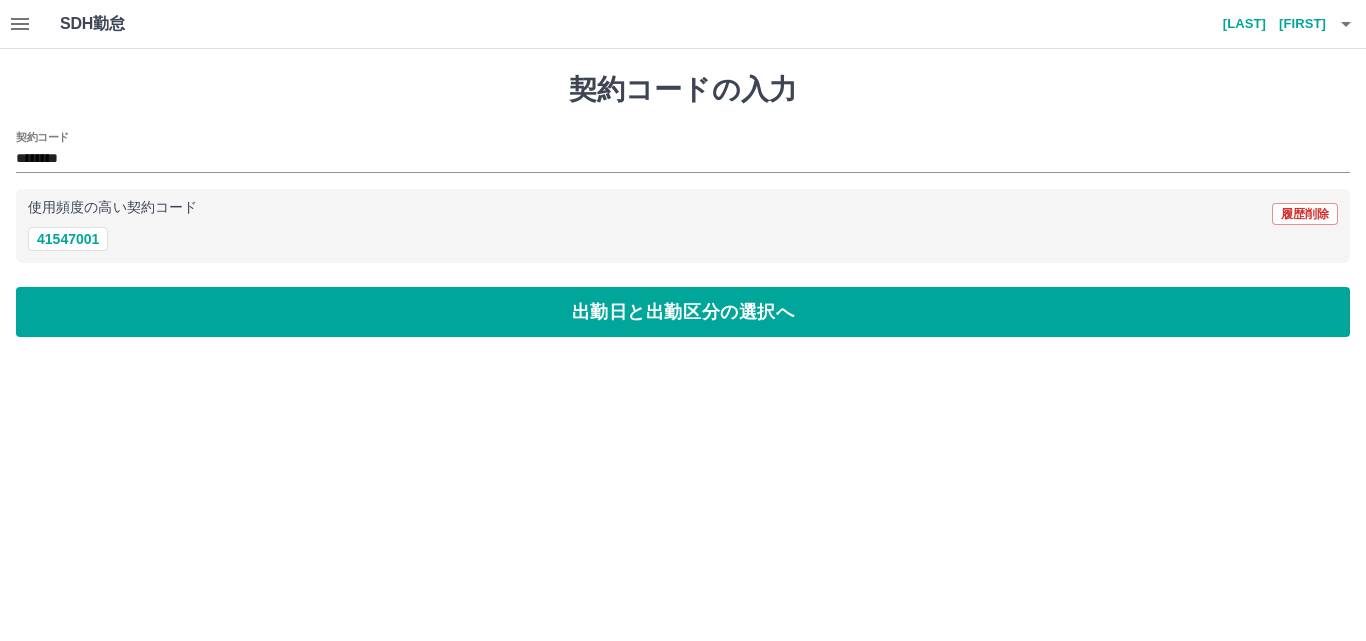 click on "契約コードの入力 契約コード ******** 使用頻度の高い契約コード 履歴削除 [NUMBER] 出勤日と出勤区分の選択へ" at bounding box center (683, 205) 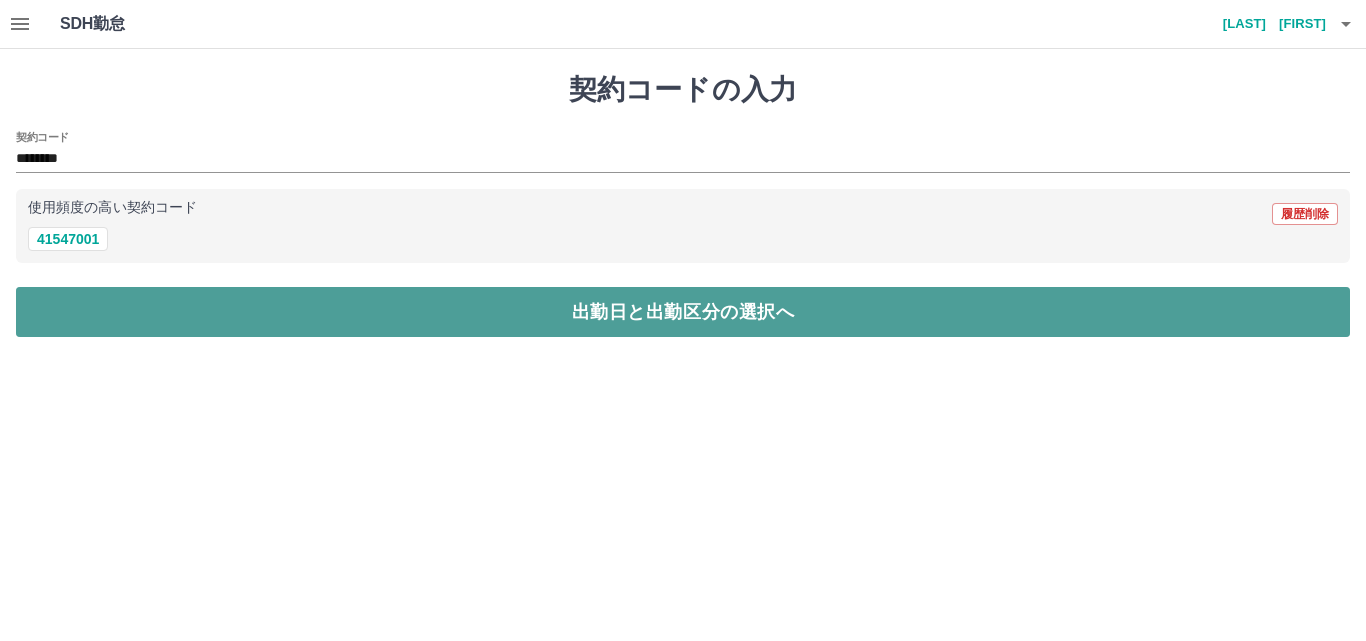 click on "出勤日と出勤区分の選択へ" at bounding box center [683, 312] 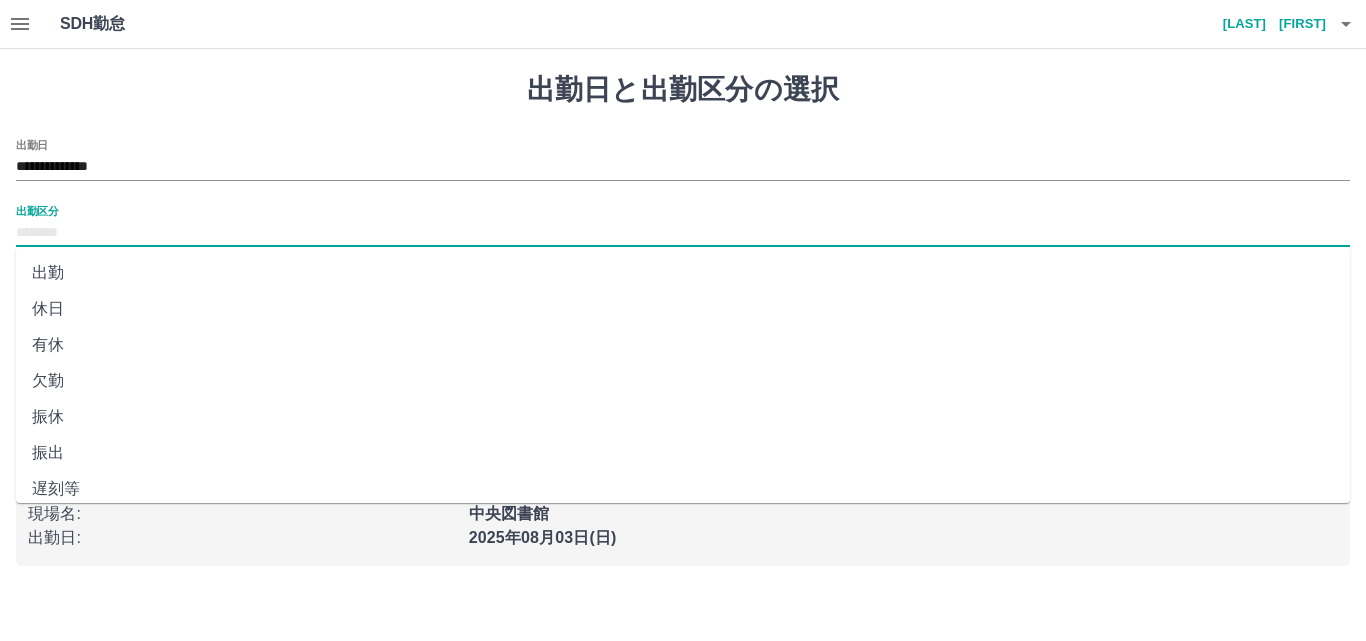 click on "出勤区分" at bounding box center (683, 233) 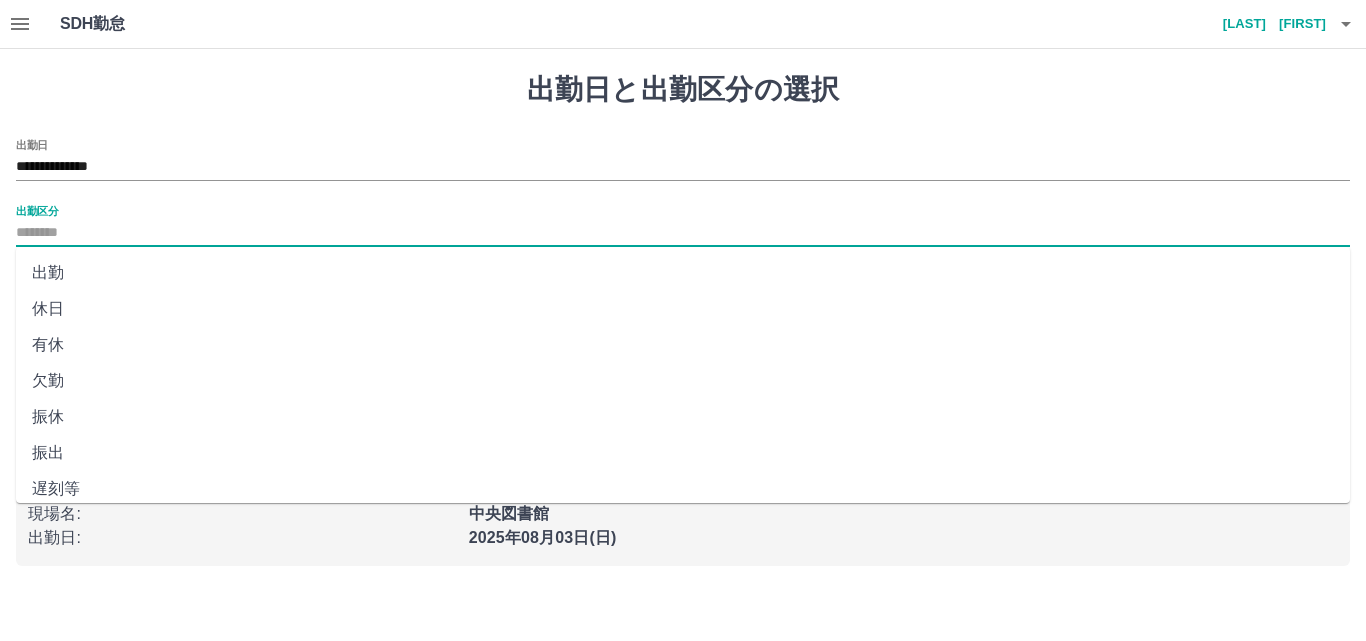click on "出勤" at bounding box center (683, 273) 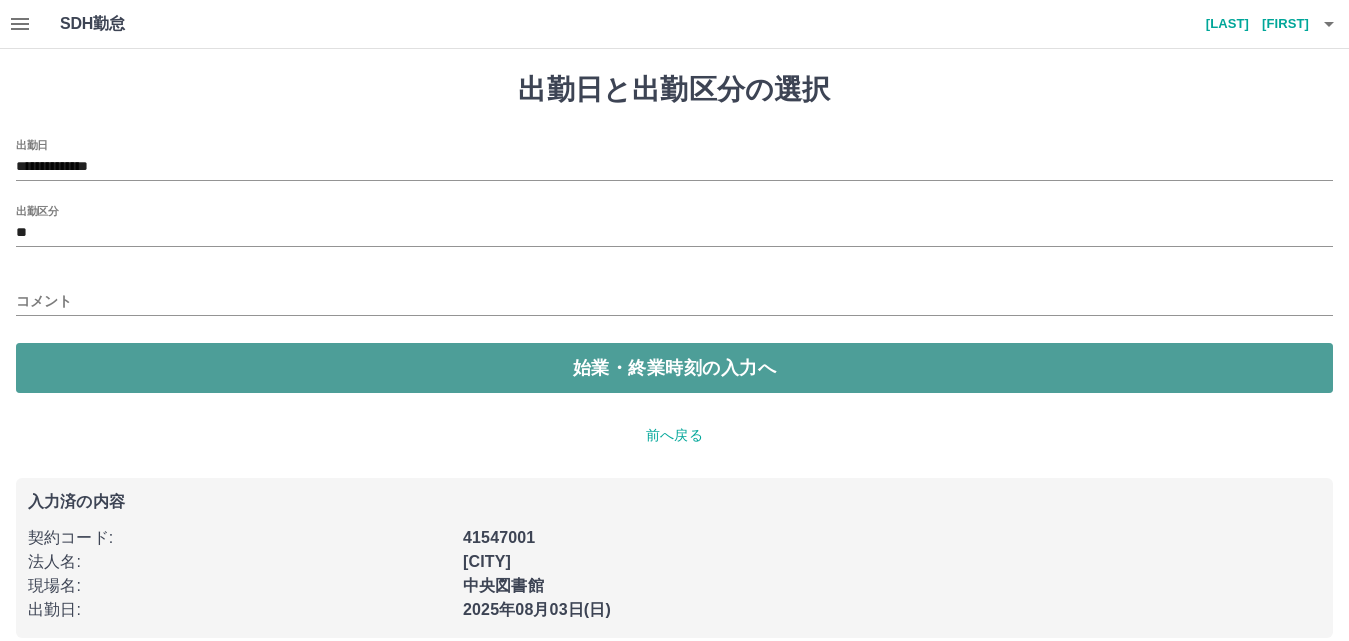 click on "始業・終業時刻の入力へ" at bounding box center [674, 368] 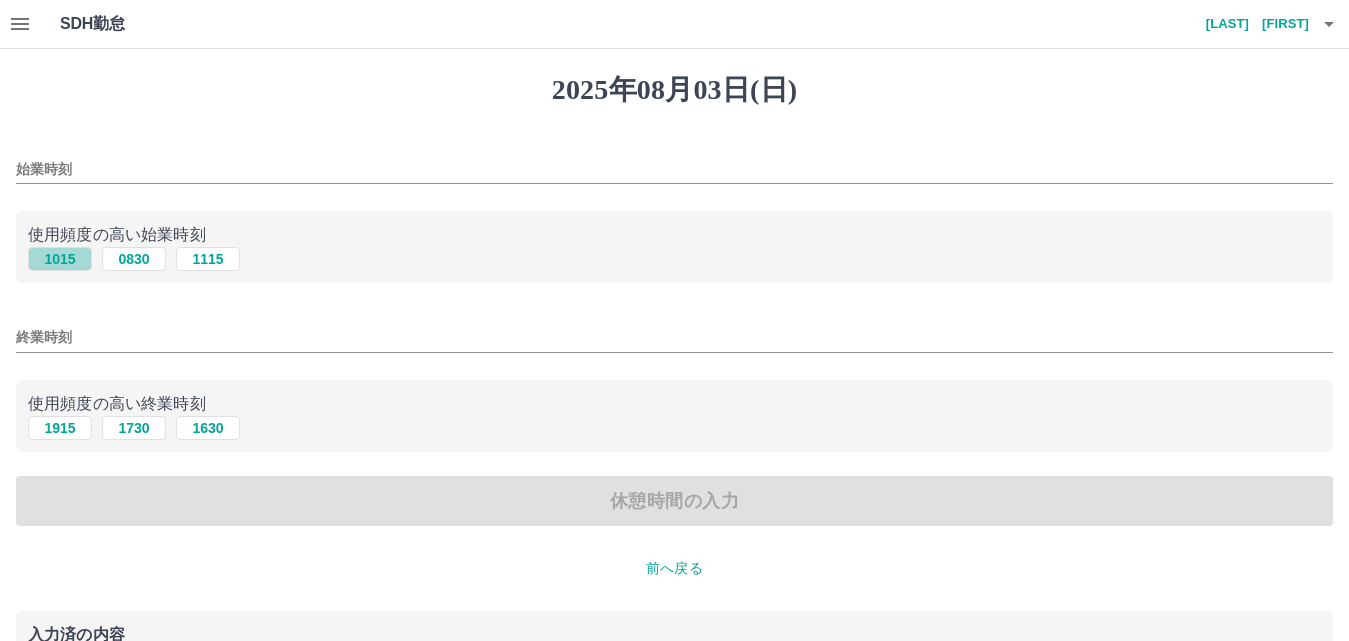 click on "1015" at bounding box center (60, 259) 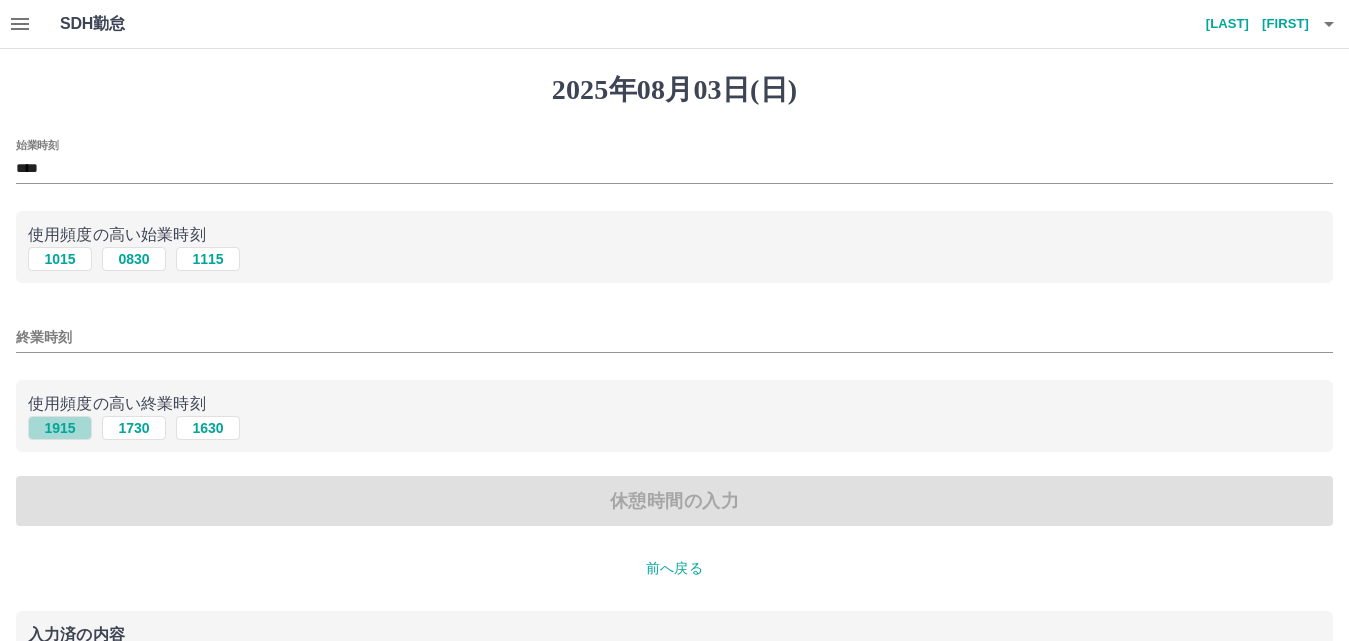 click on "1915" at bounding box center [60, 428] 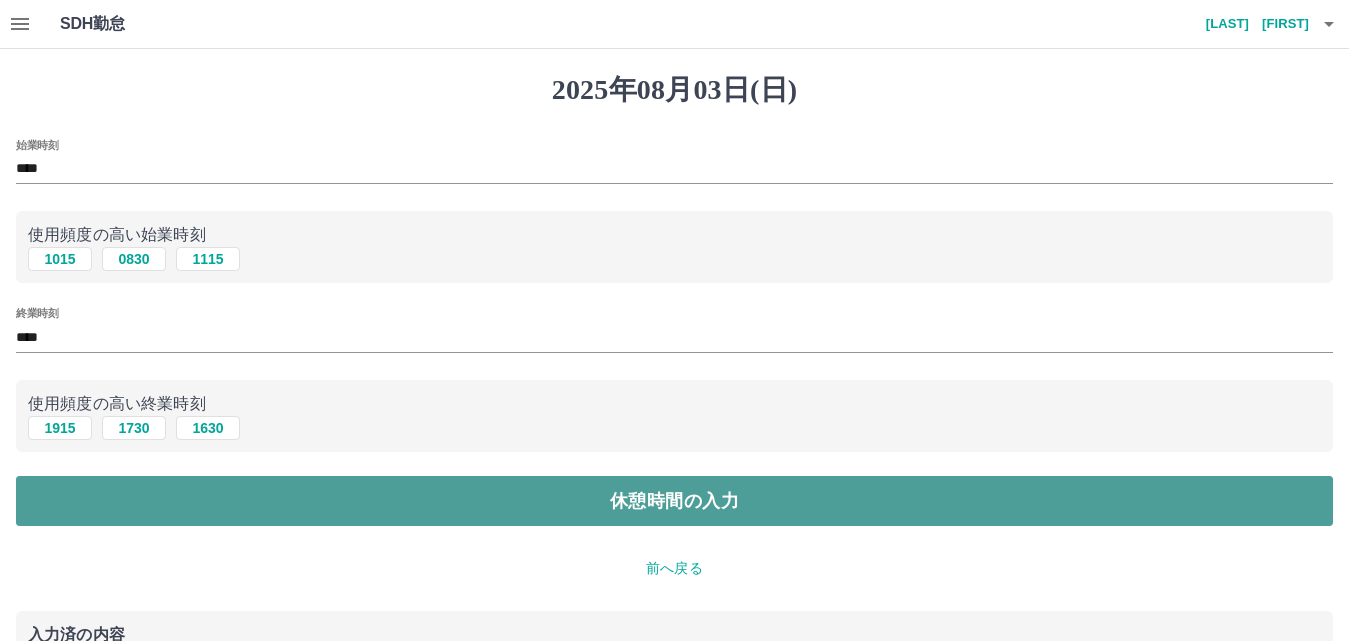 click on "休憩時間の入力" at bounding box center [674, 501] 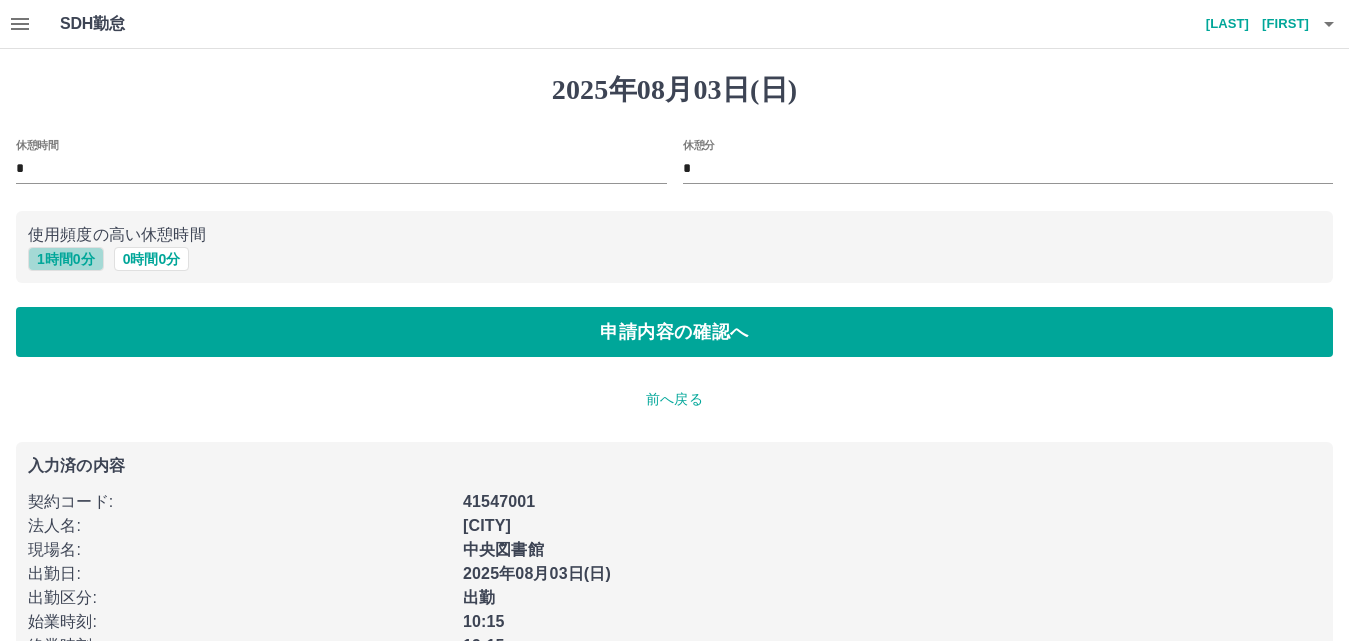 click on "1 時間 0 分" at bounding box center (66, 259) 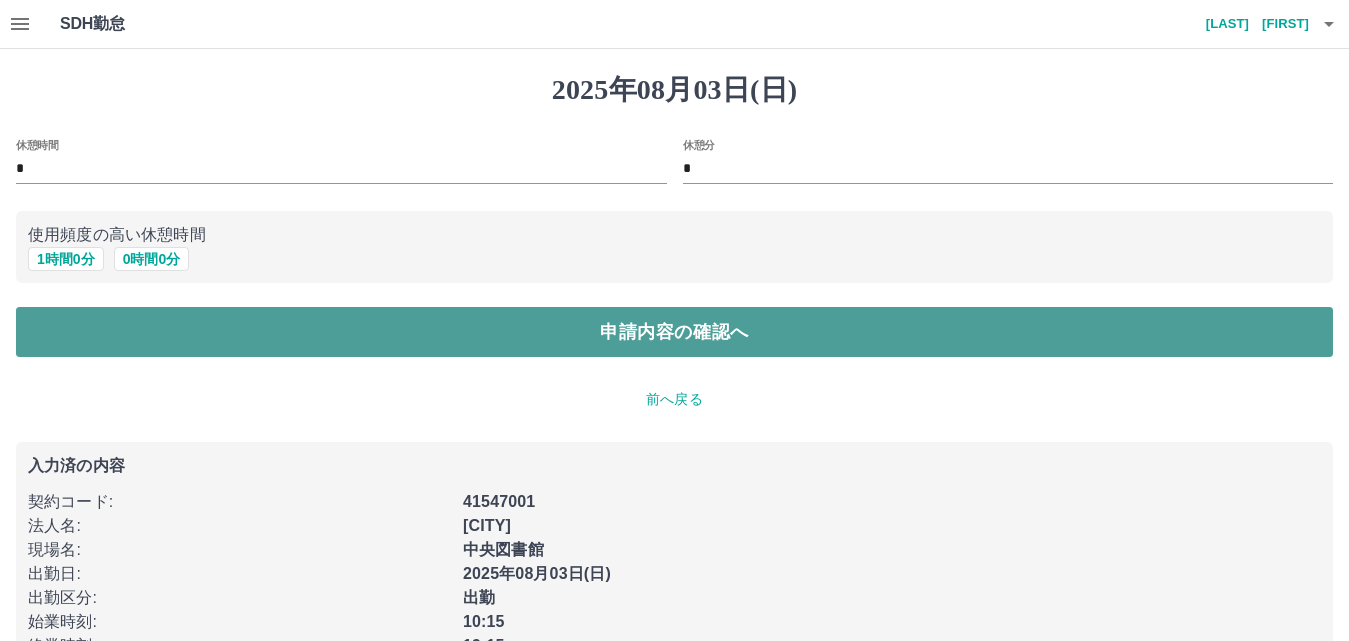 click on "申請内容の確認へ" at bounding box center [674, 332] 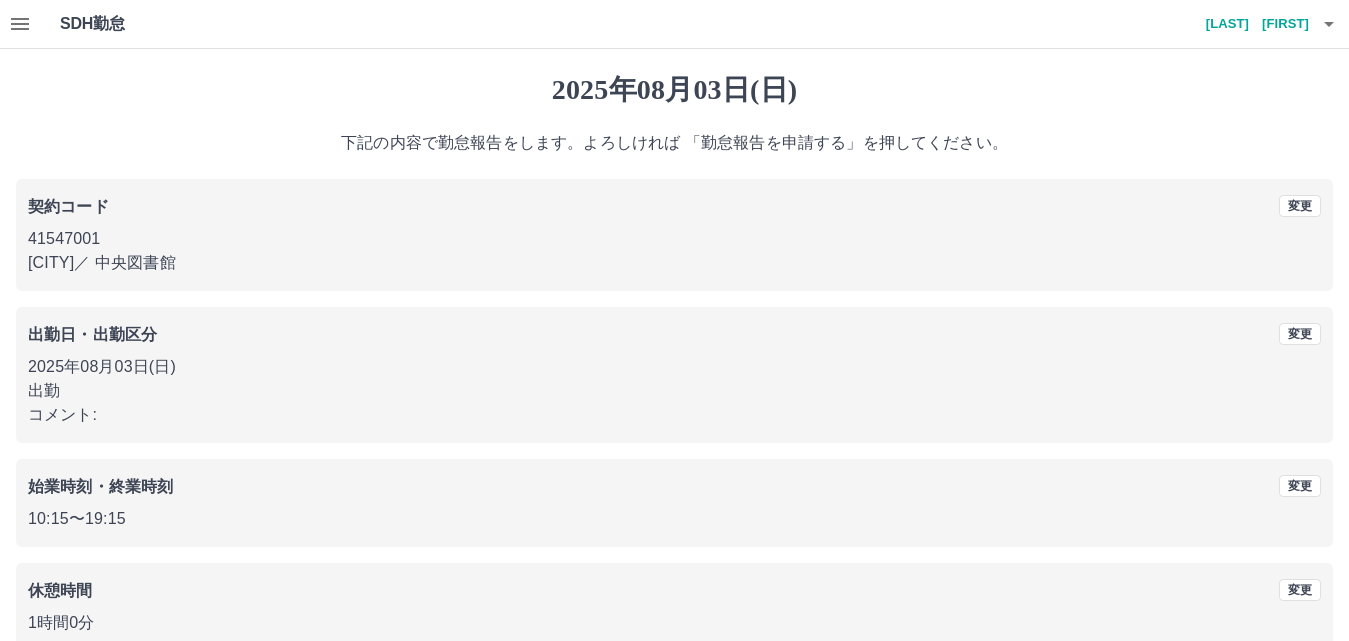 scroll, scrollTop: 108, scrollLeft: 0, axis: vertical 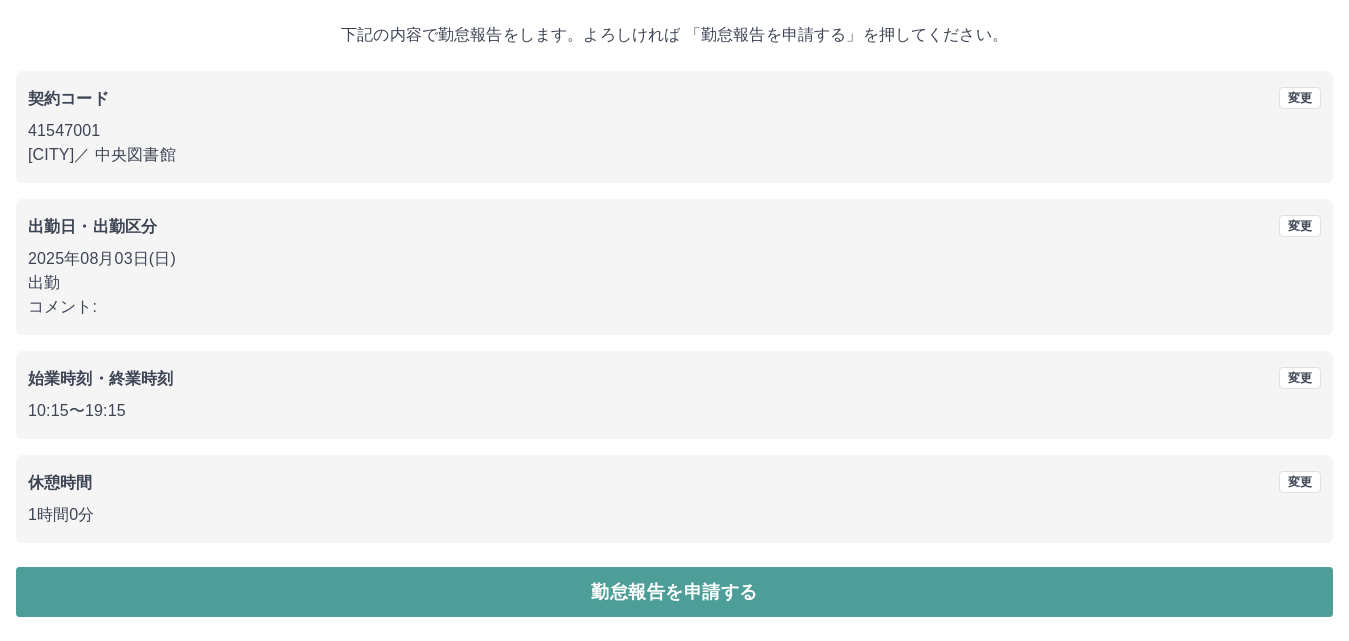 click on "勤怠報告を申請する" at bounding box center (674, 592) 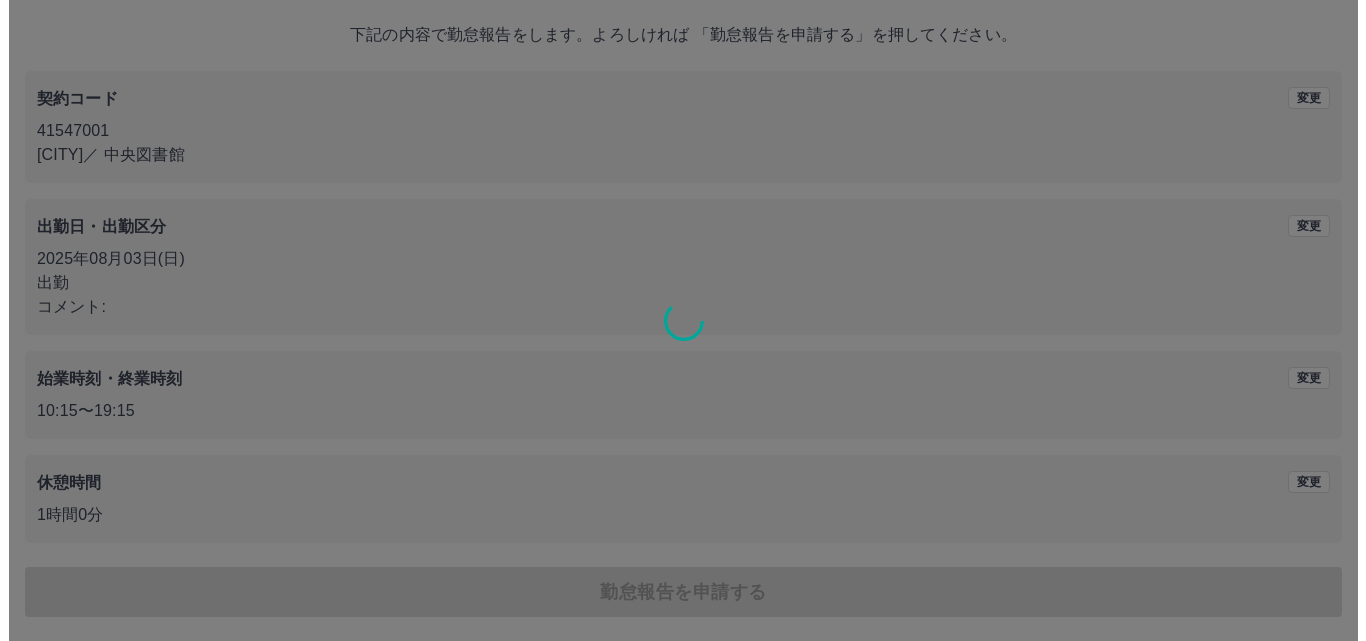 scroll, scrollTop: 0, scrollLeft: 0, axis: both 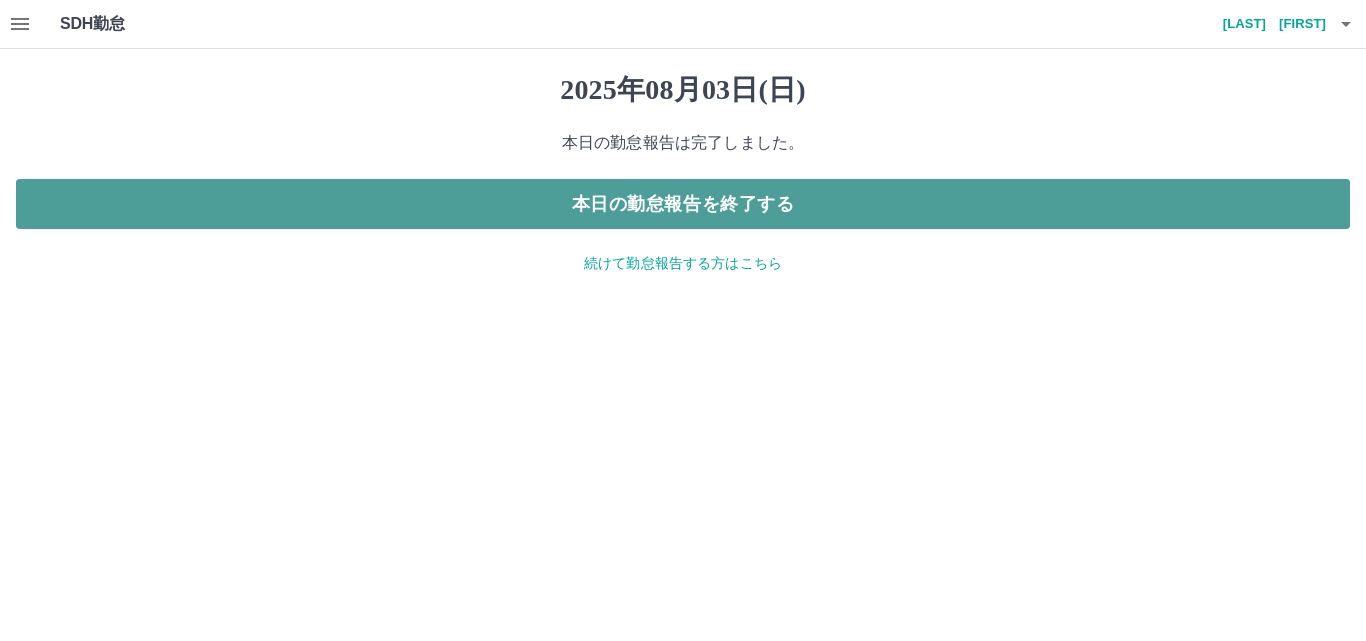 click on "本日の勤怠報告を終了する" at bounding box center (683, 204) 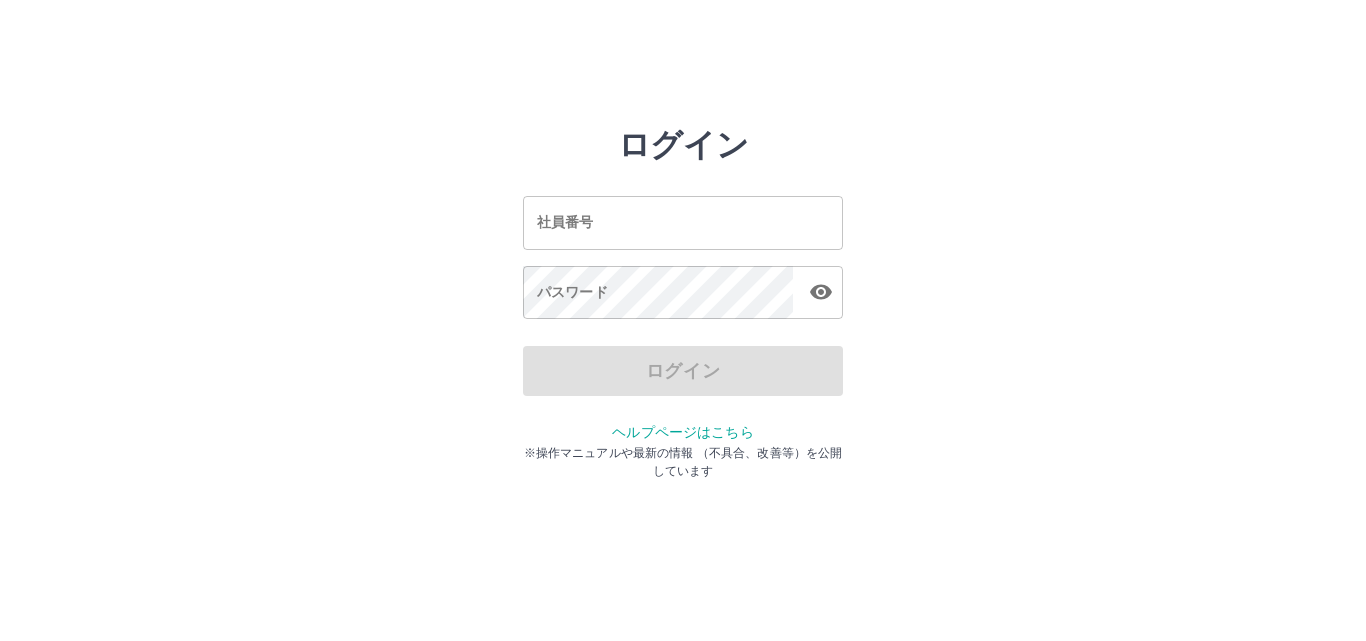 scroll, scrollTop: 0, scrollLeft: 0, axis: both 